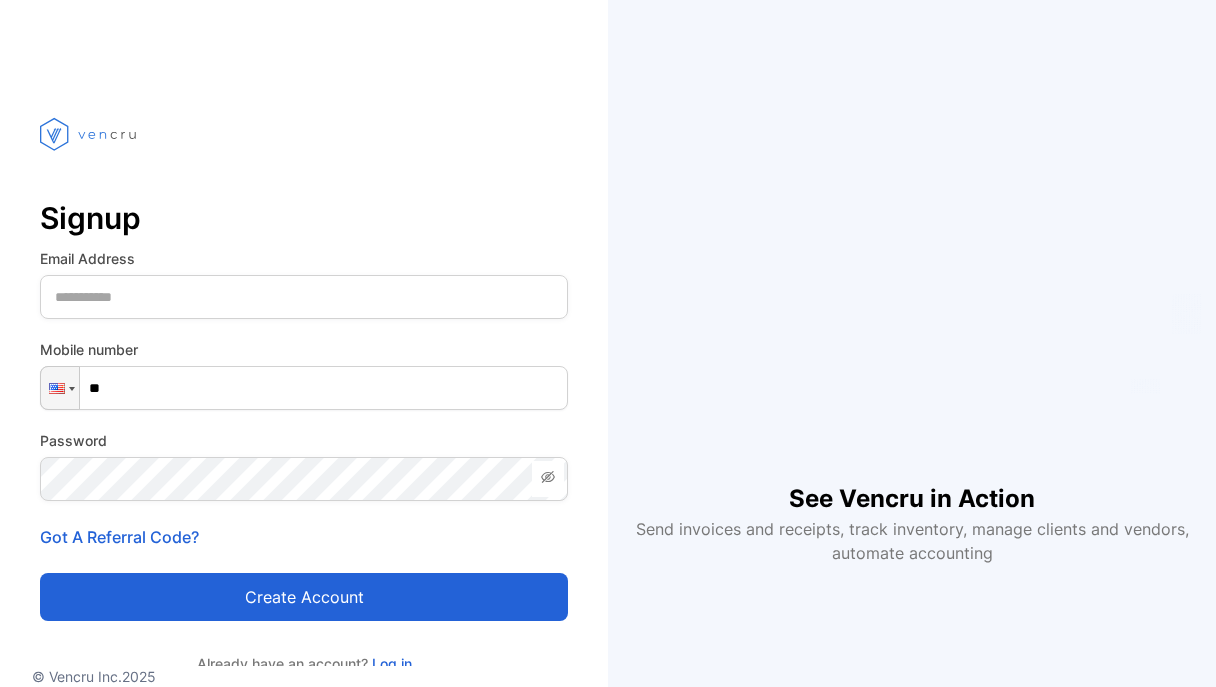 scroll, scrollTop: 0, scrollLeft: 0, axis: both 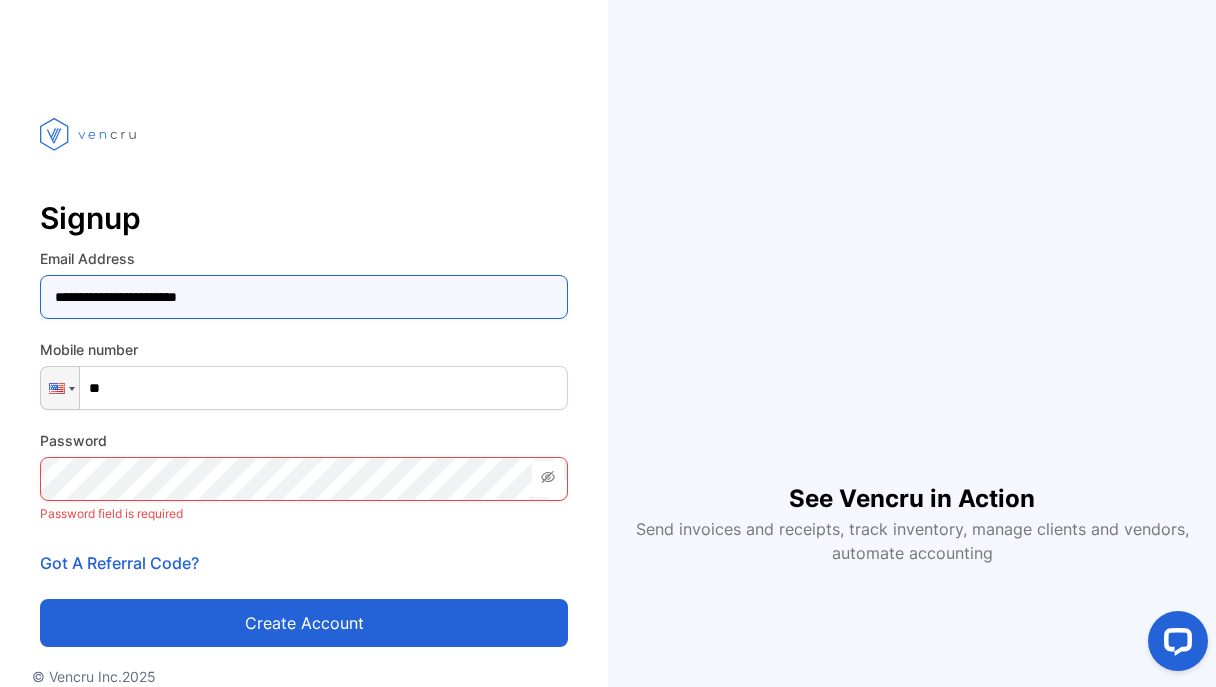 type on "**********" 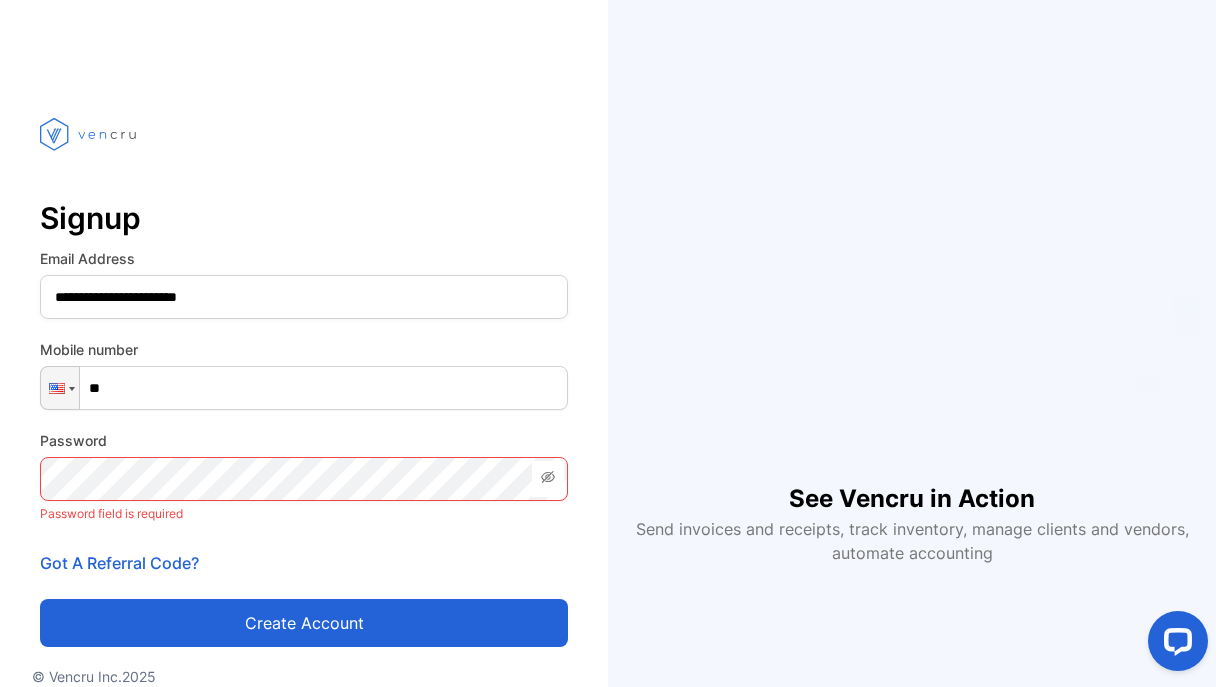 click on "Mobile number Phone **" at bounding box center (304, 374) 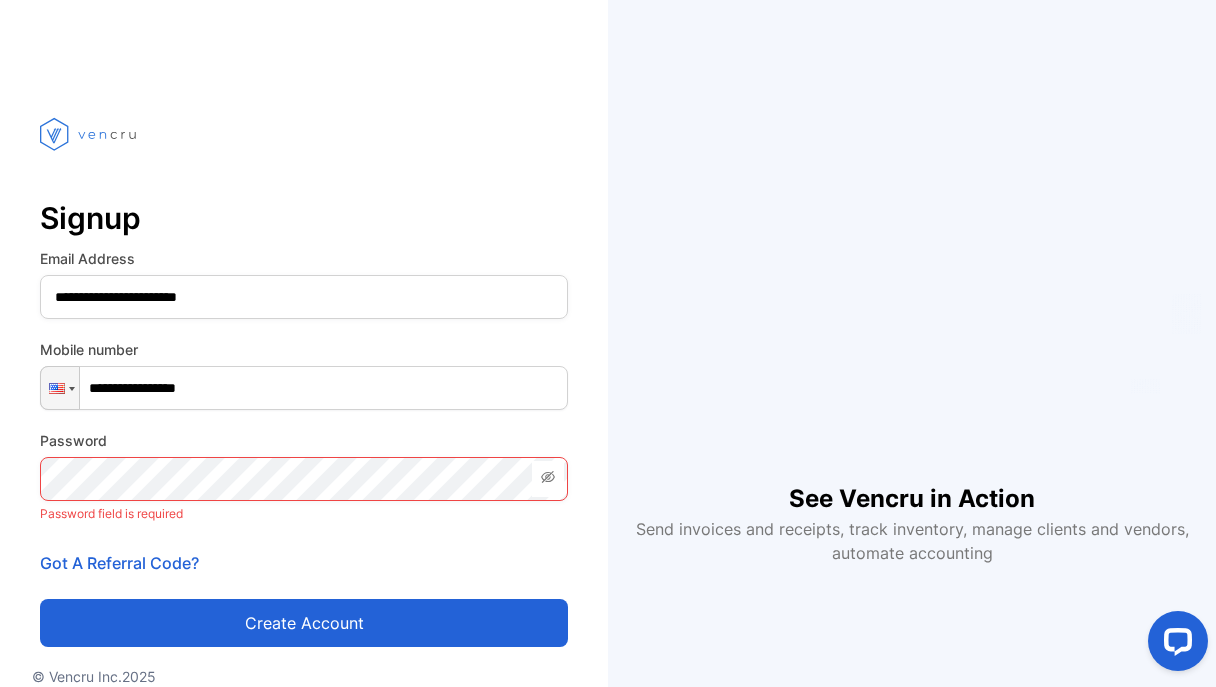 type on "**********" 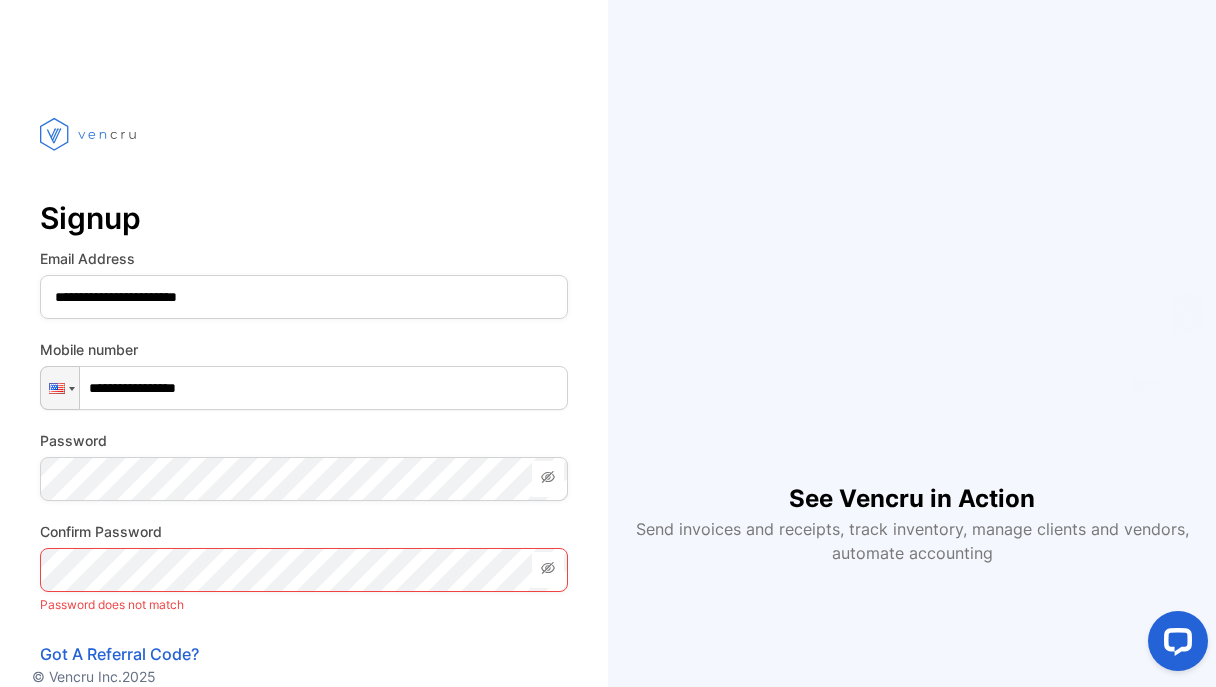 click 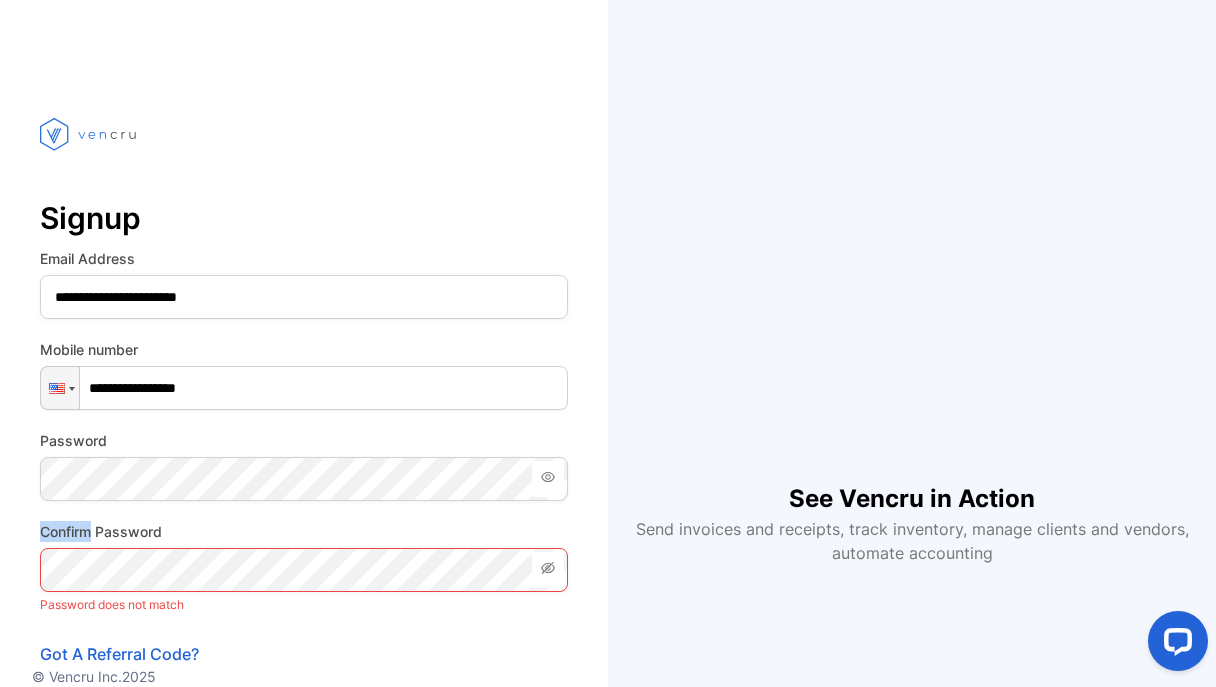 click 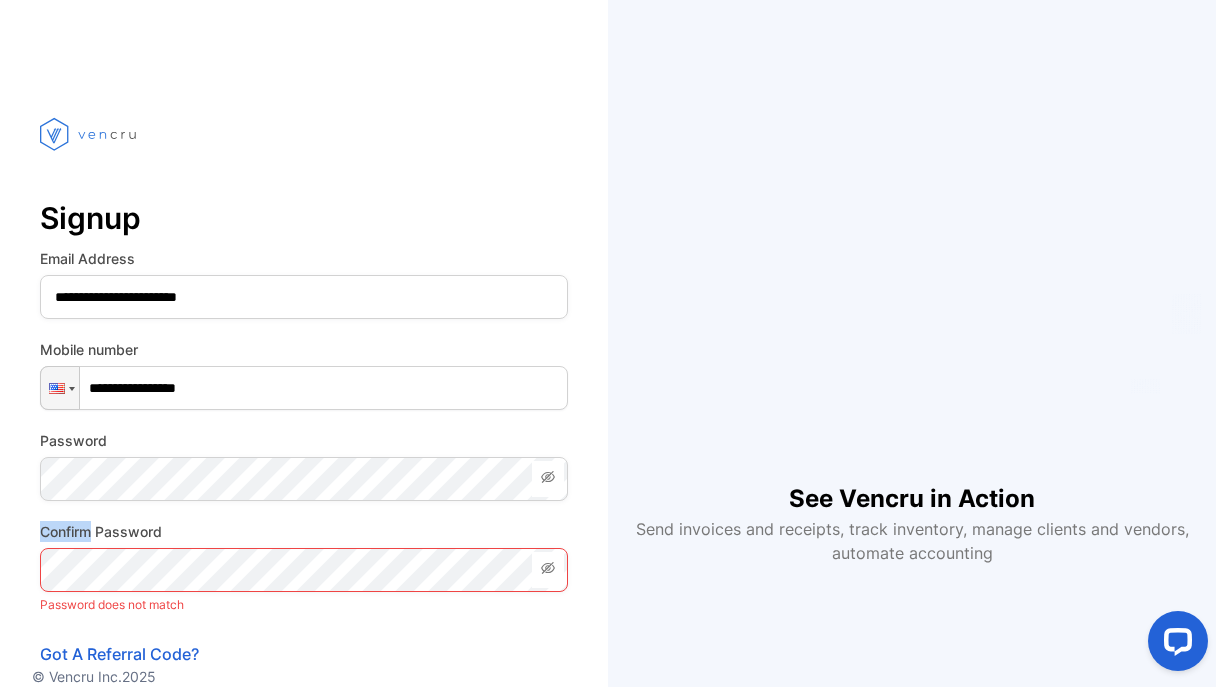 click 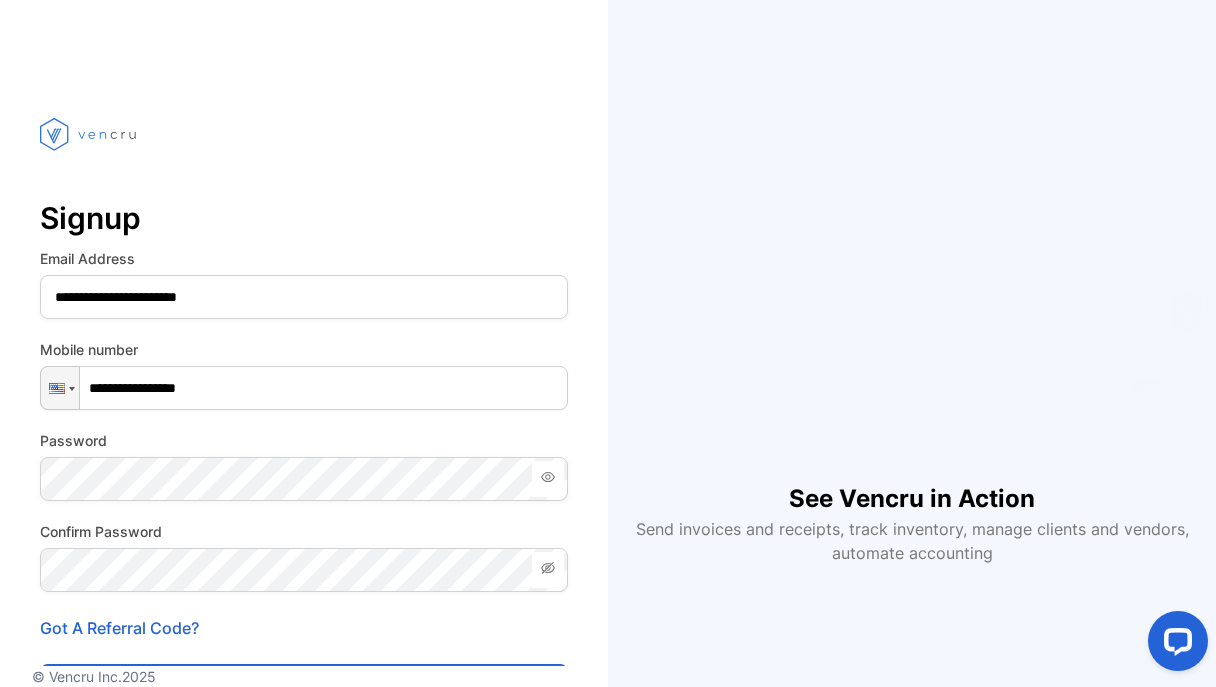 drag, startPoint x: 653, startPoint y: 594, endPoint x: 637, endPoint y: 718, distance: 125.028 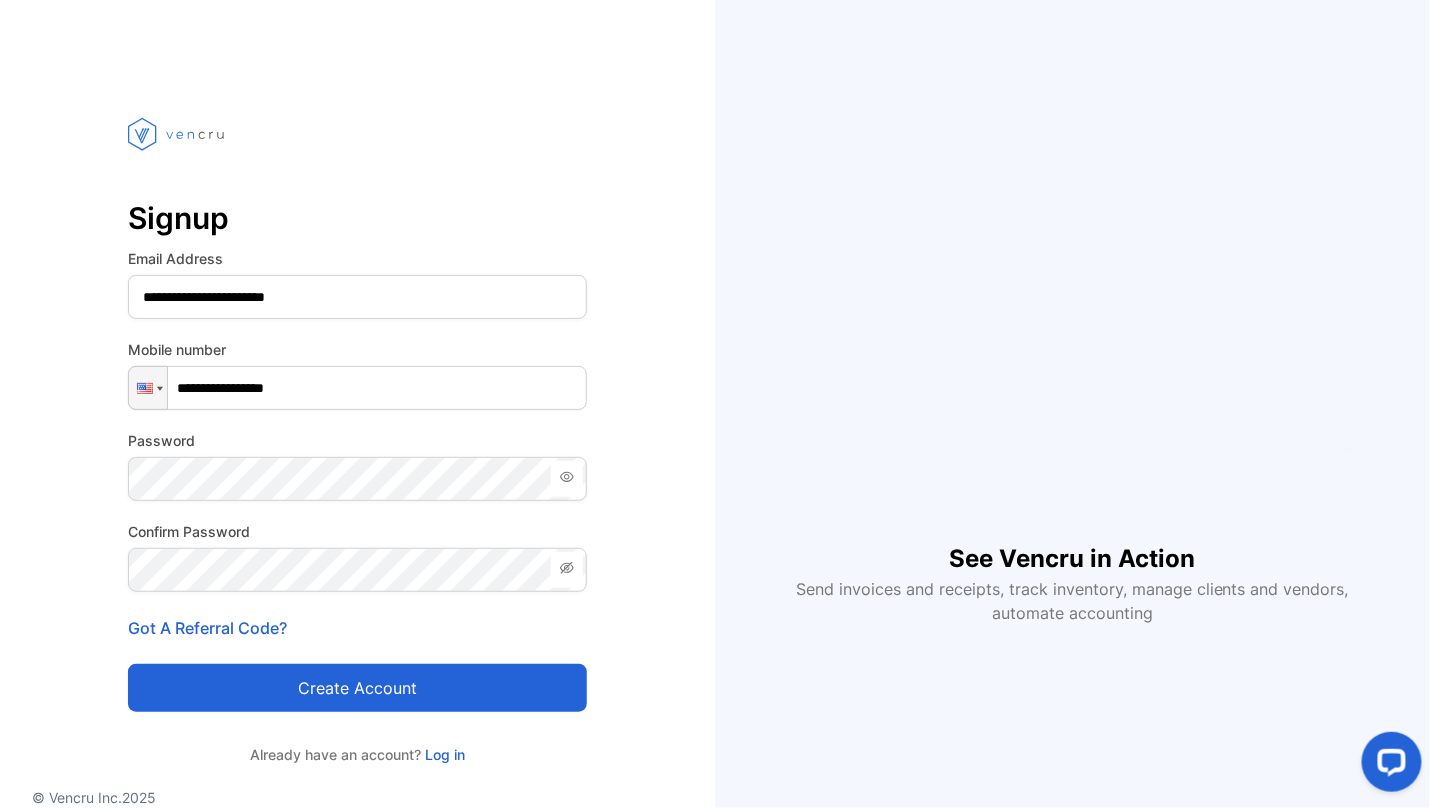 click on "Create account" at bounding box center (357, 688) 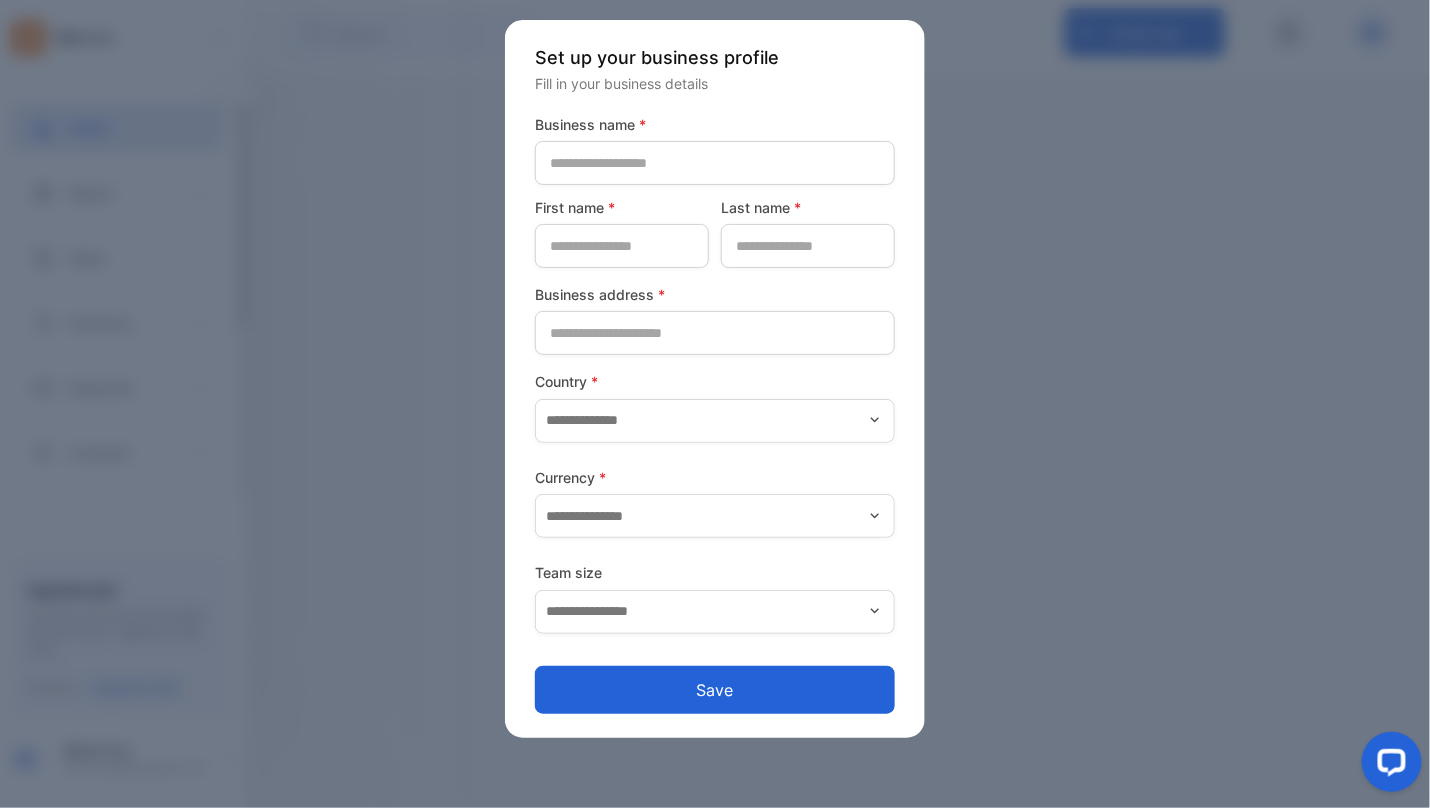 click on "Save" at bounding box center (715, 690) 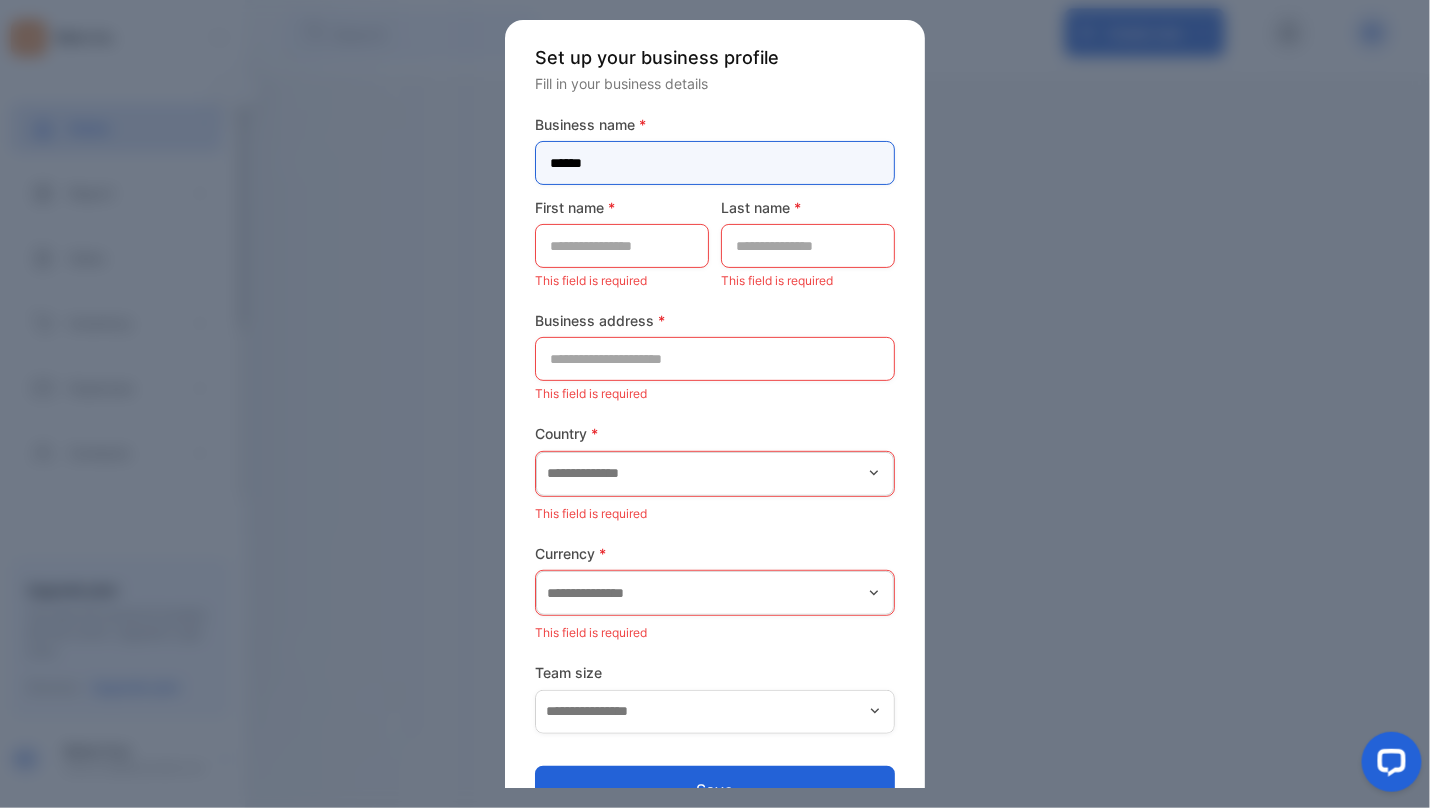 type on "******" 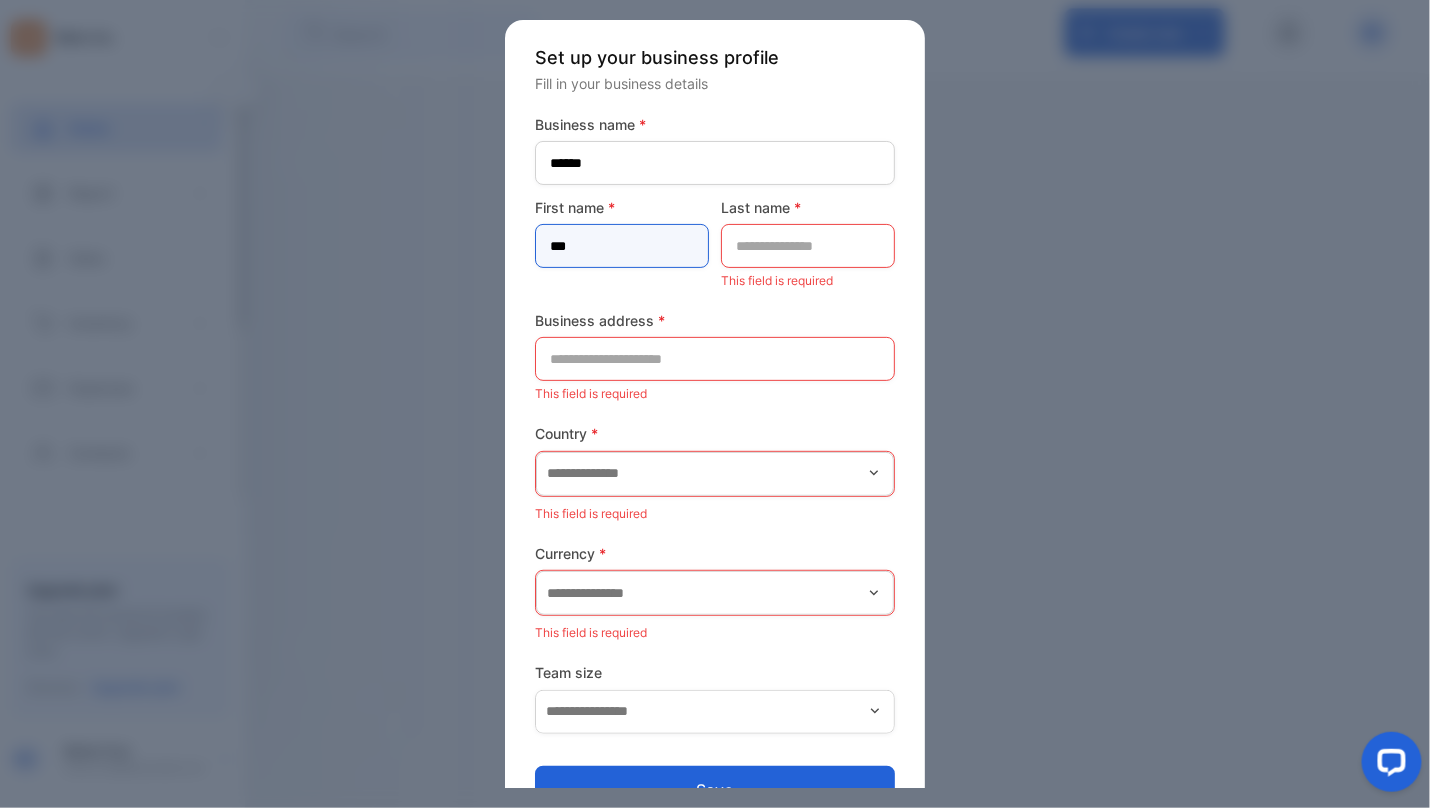type on "***" 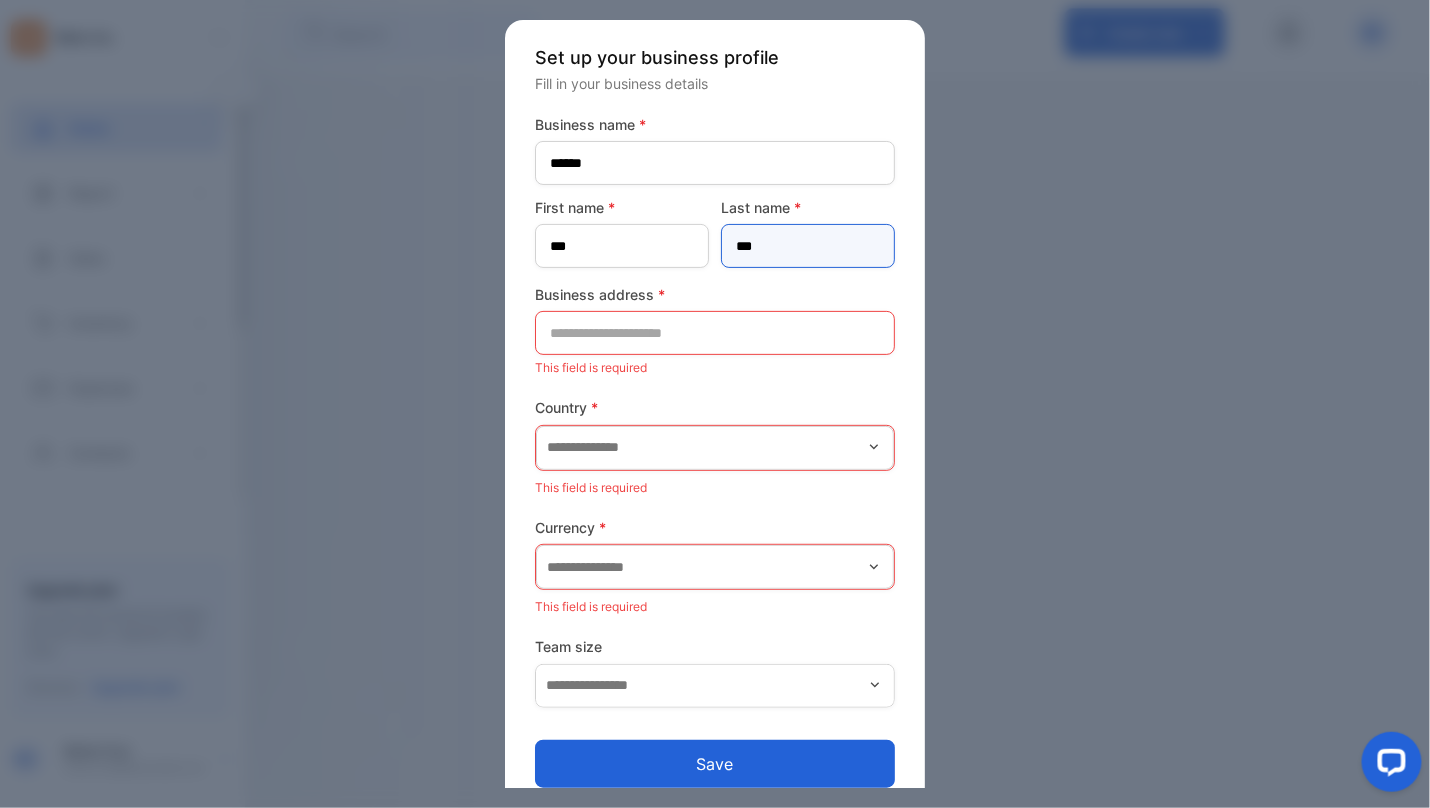 type on "***" 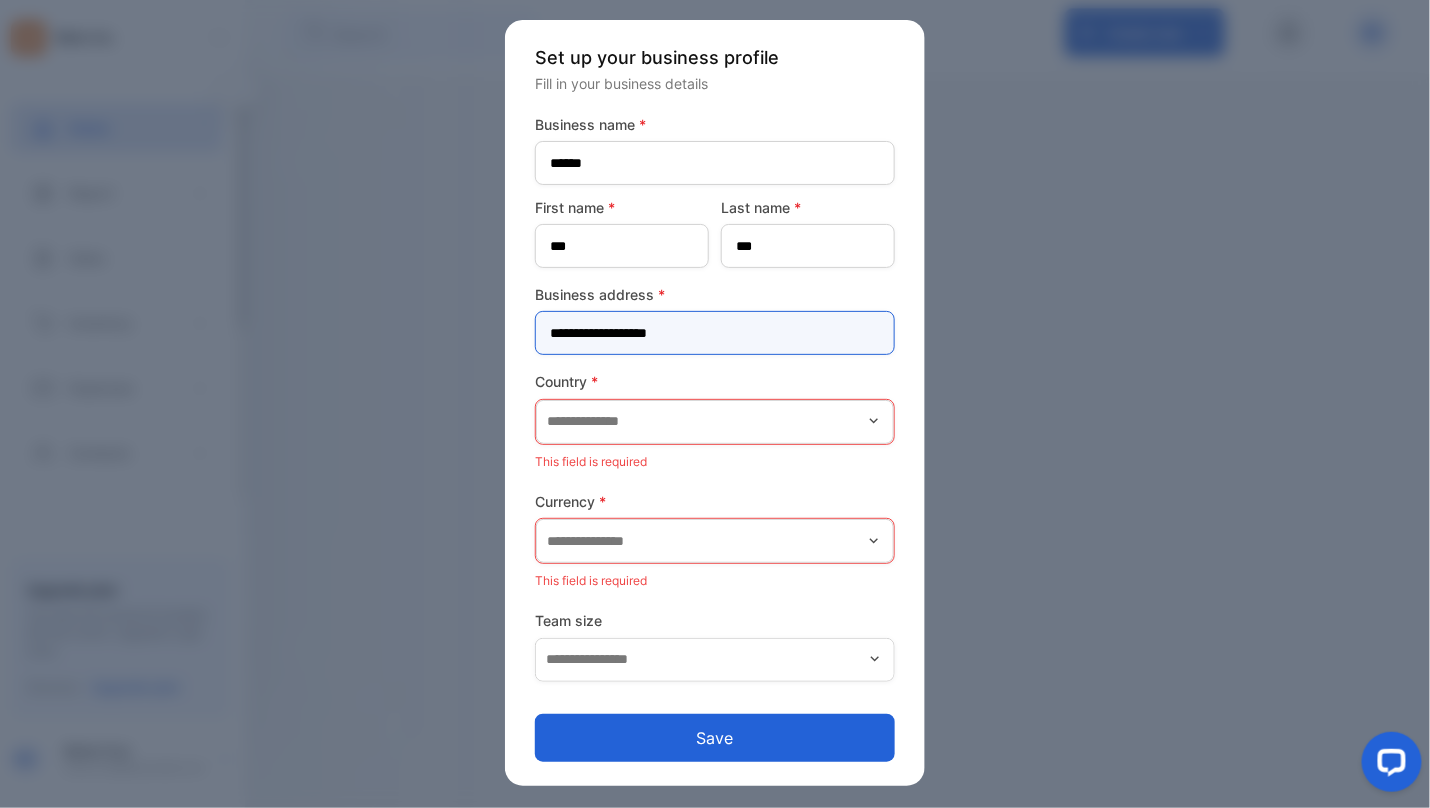 type on "**********" 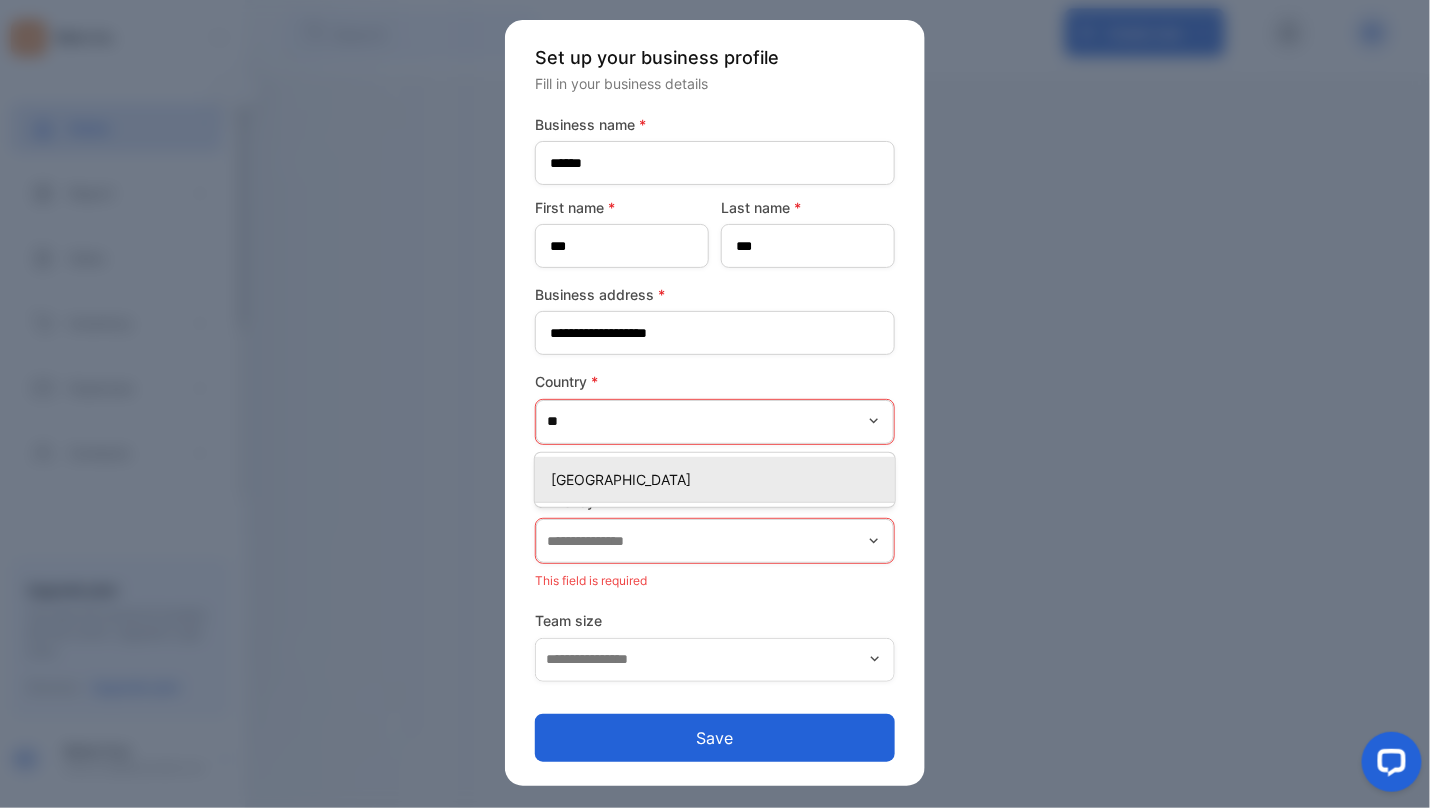 click on "[GEOGRAPHIC_DATA]" at bounding box center (719, 479) 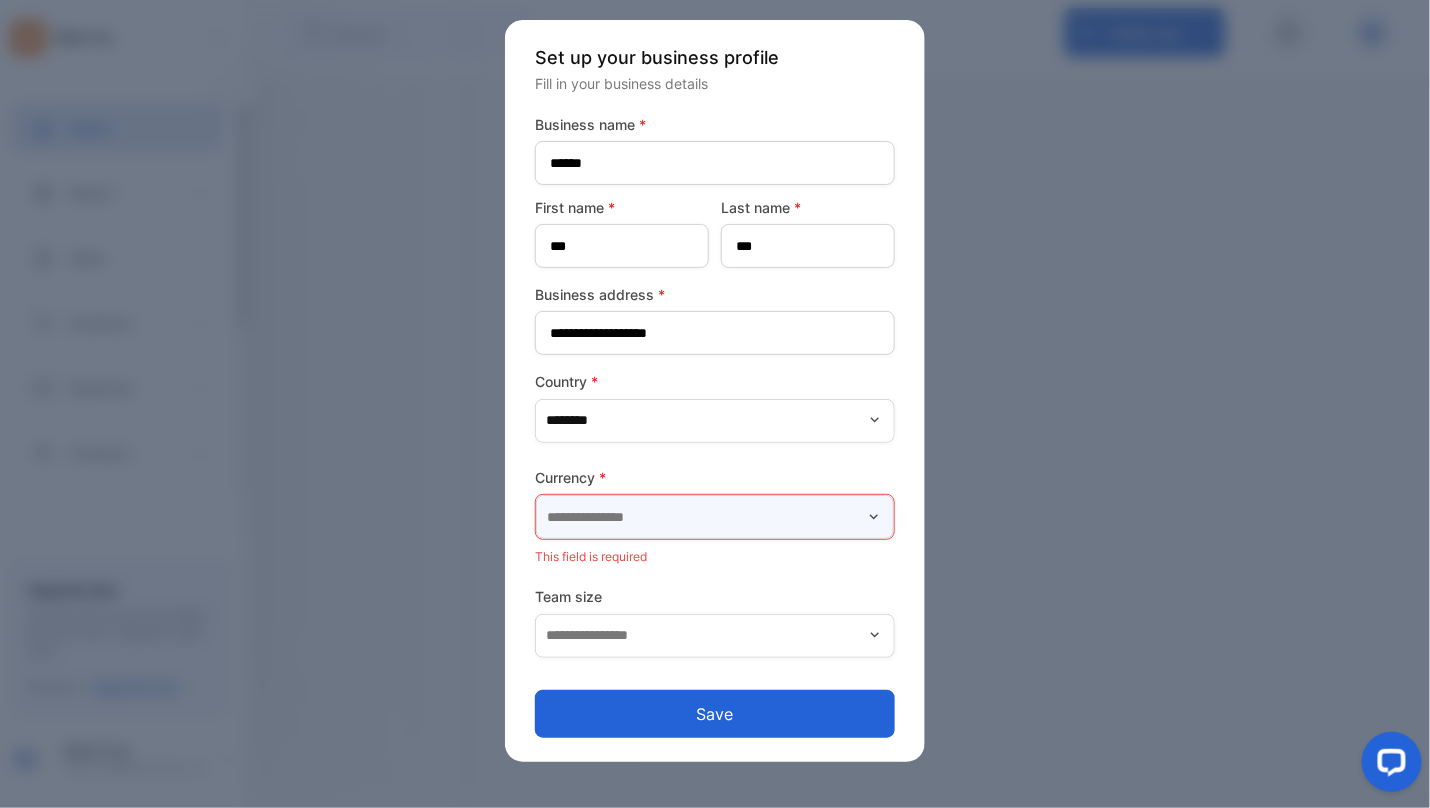 click at bounding box center (715, 517) 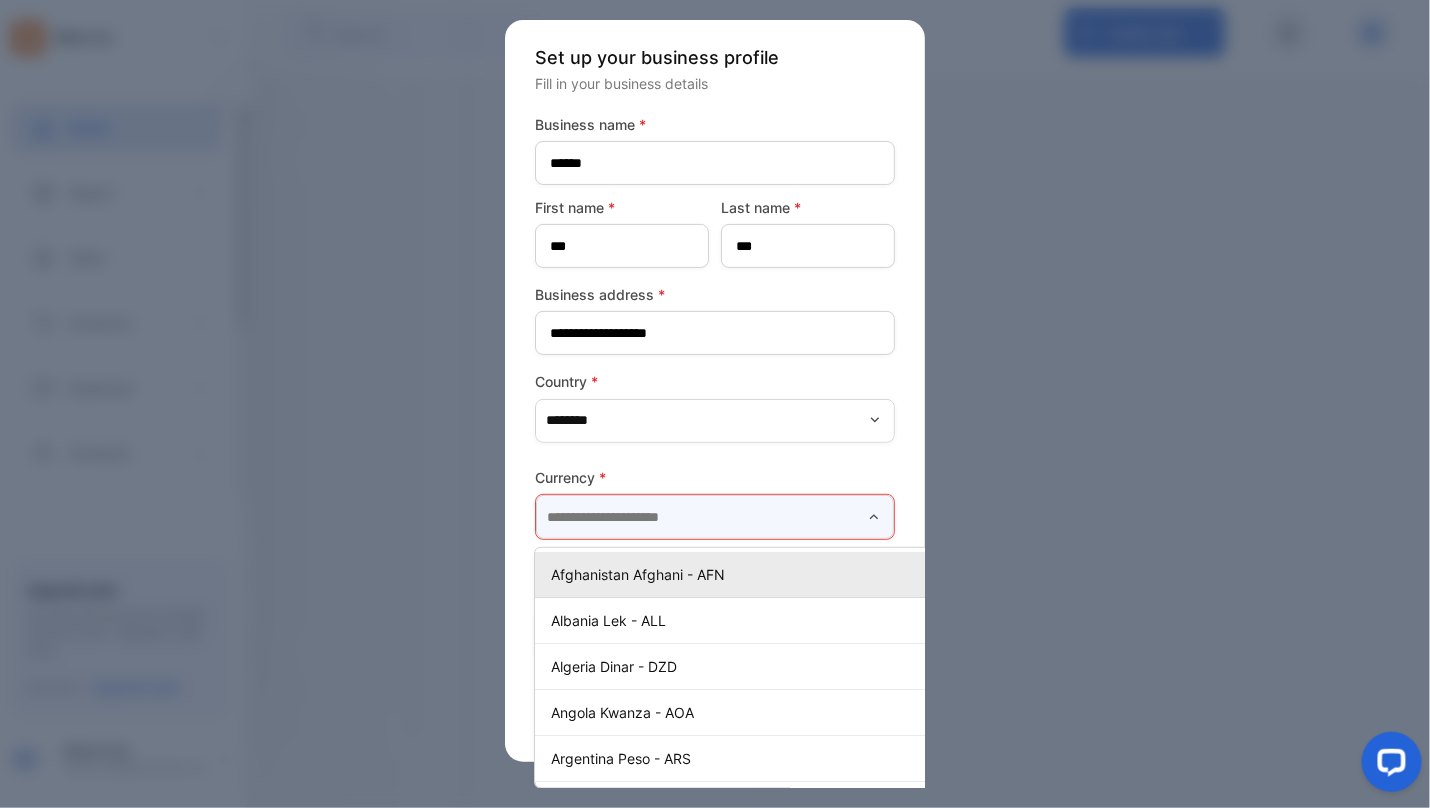 scroll, scrollTop: 0, scrollLeft: 30, axis: horizontal 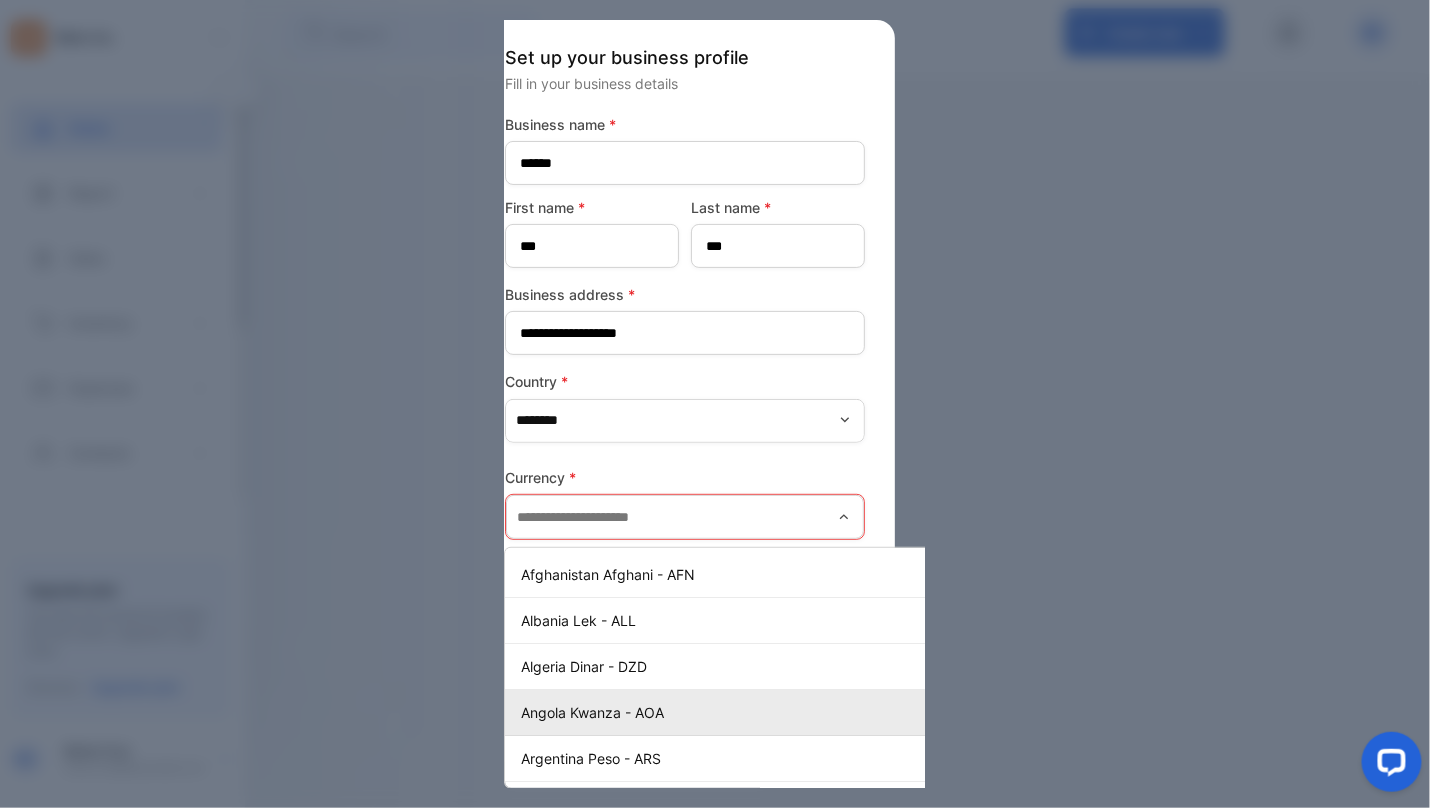 click on "Angola Kwanza - AOA" at bounding box center [758, 713] 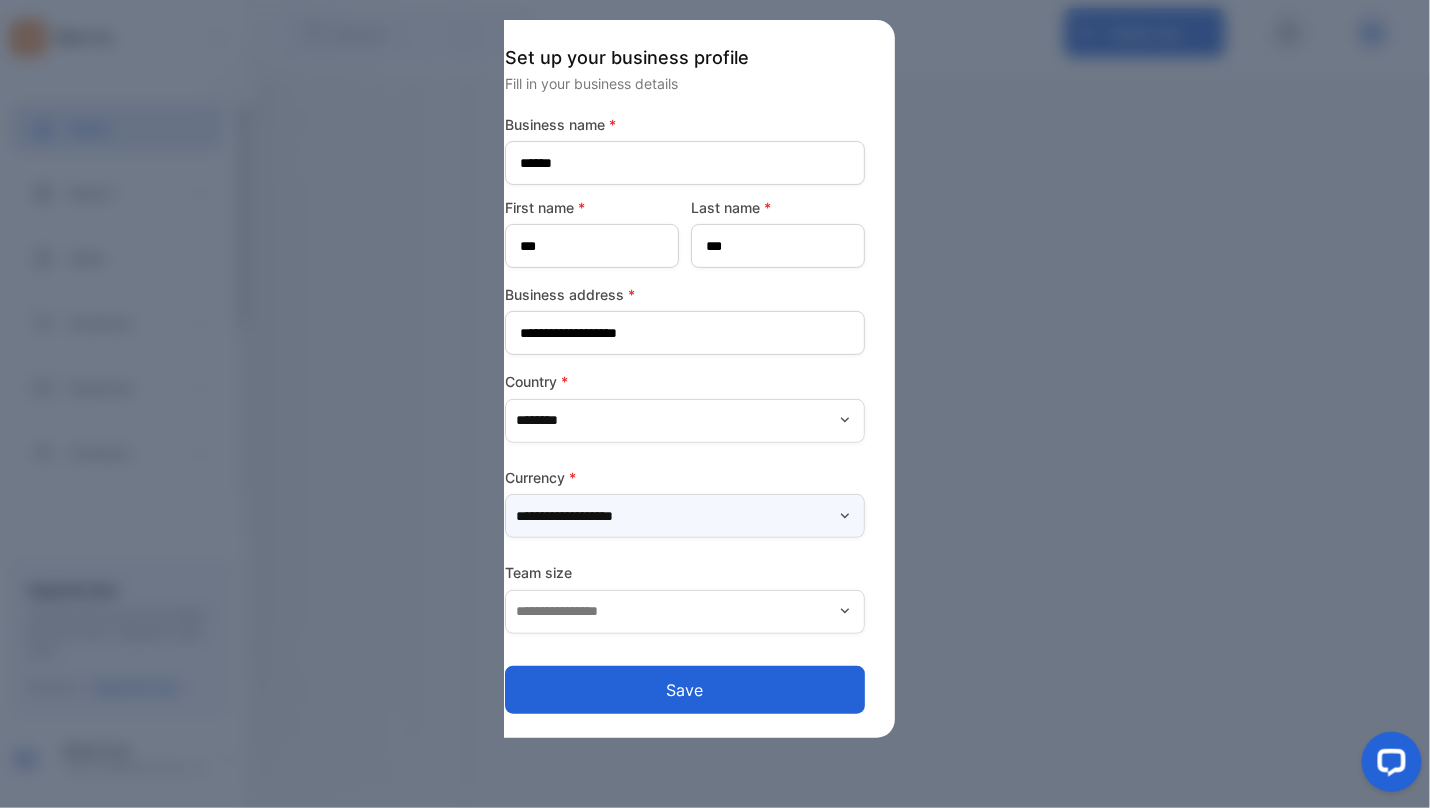 scroll, scrollTop: 0, scrollLeft: 0, axis: both 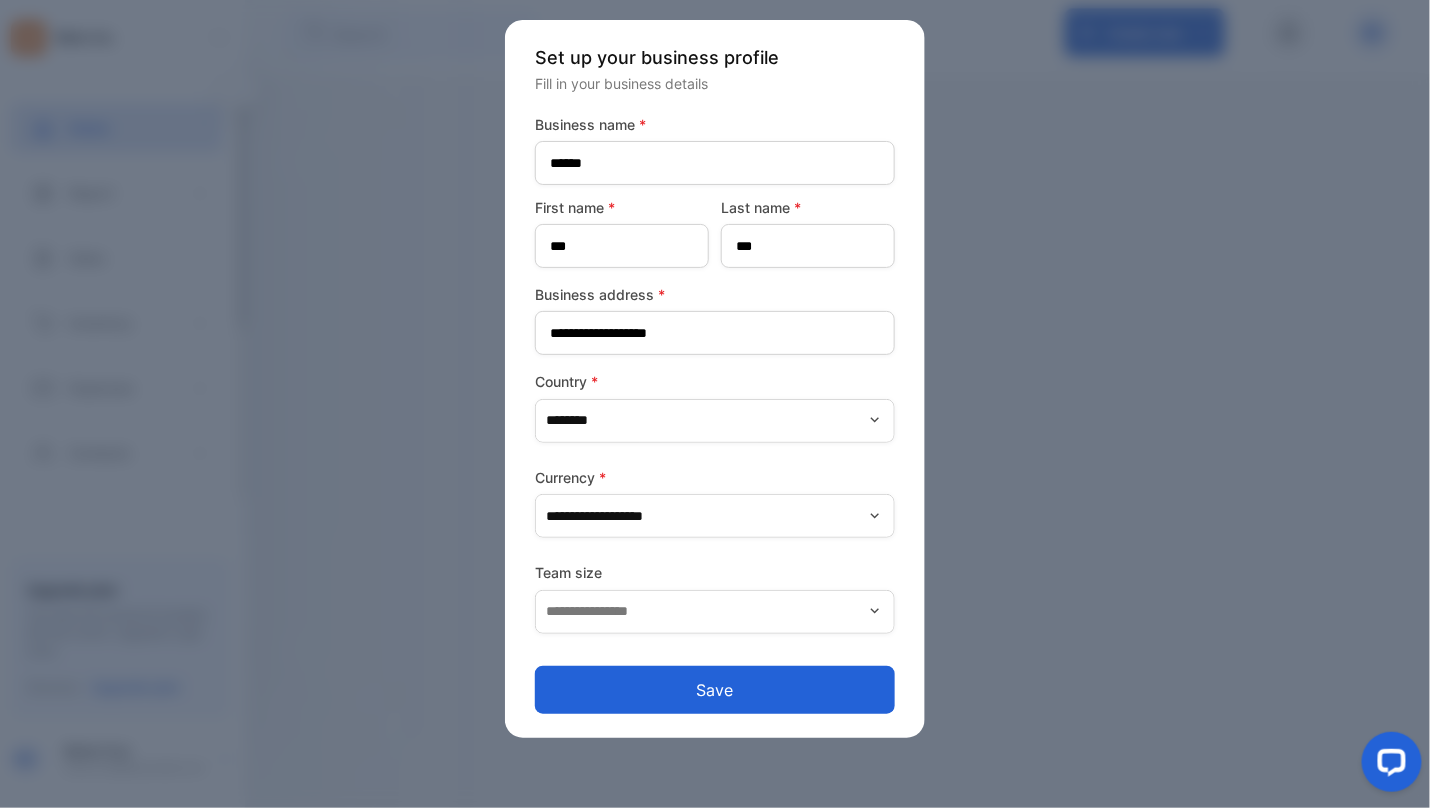 click on "Save" at bounding box center [715, 678] 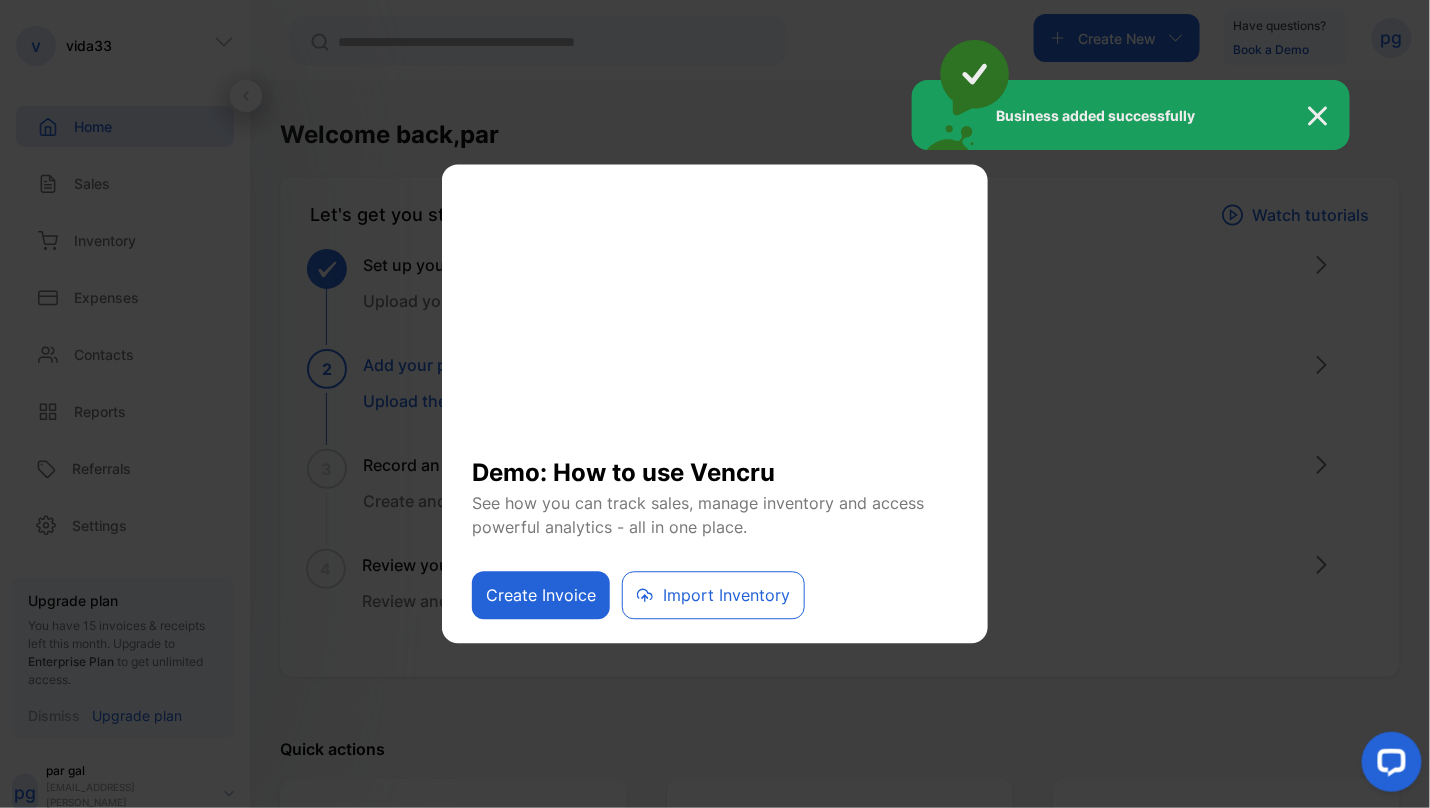 click at bounding box center (1328, 116) 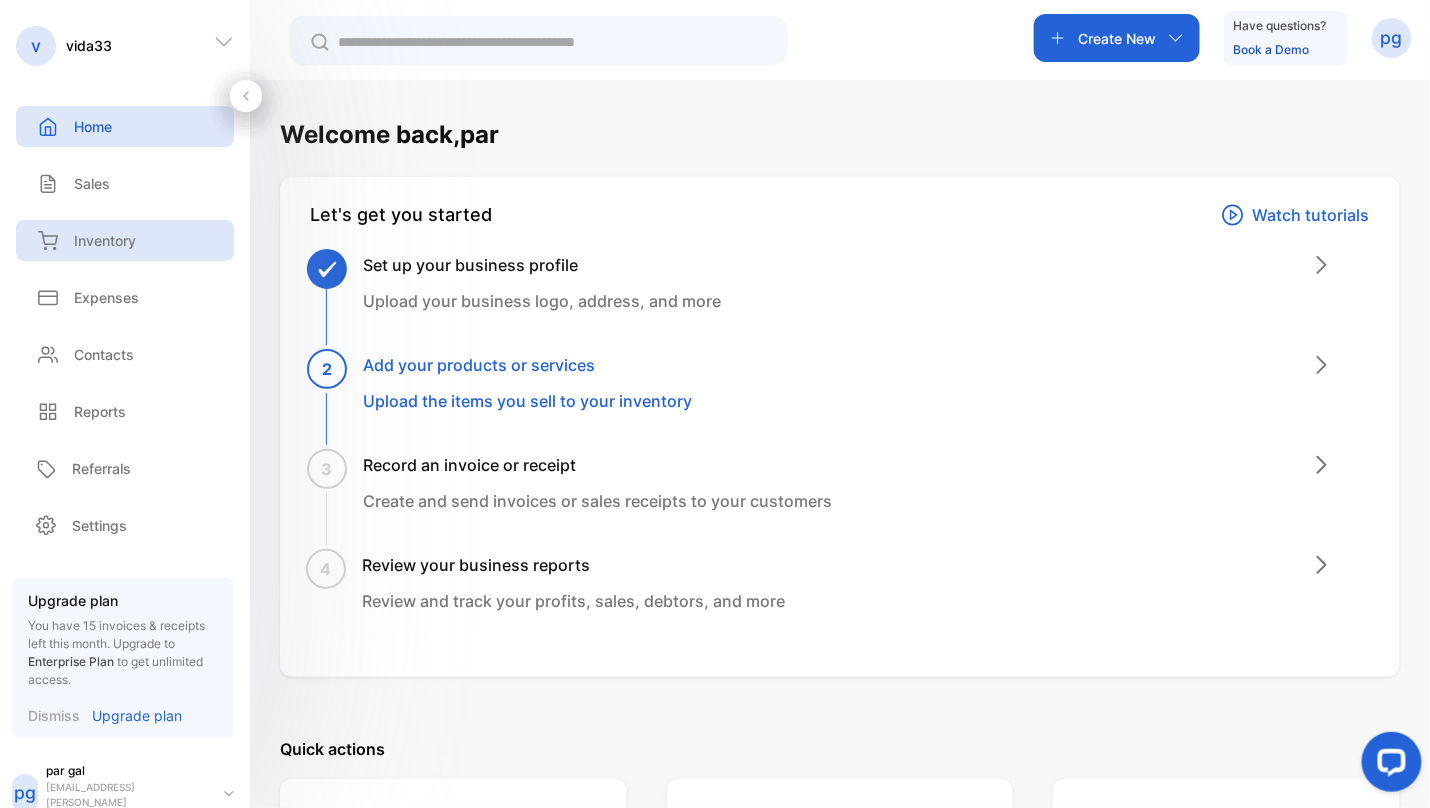 click on "Inventory" at bounding box center [105, 240] 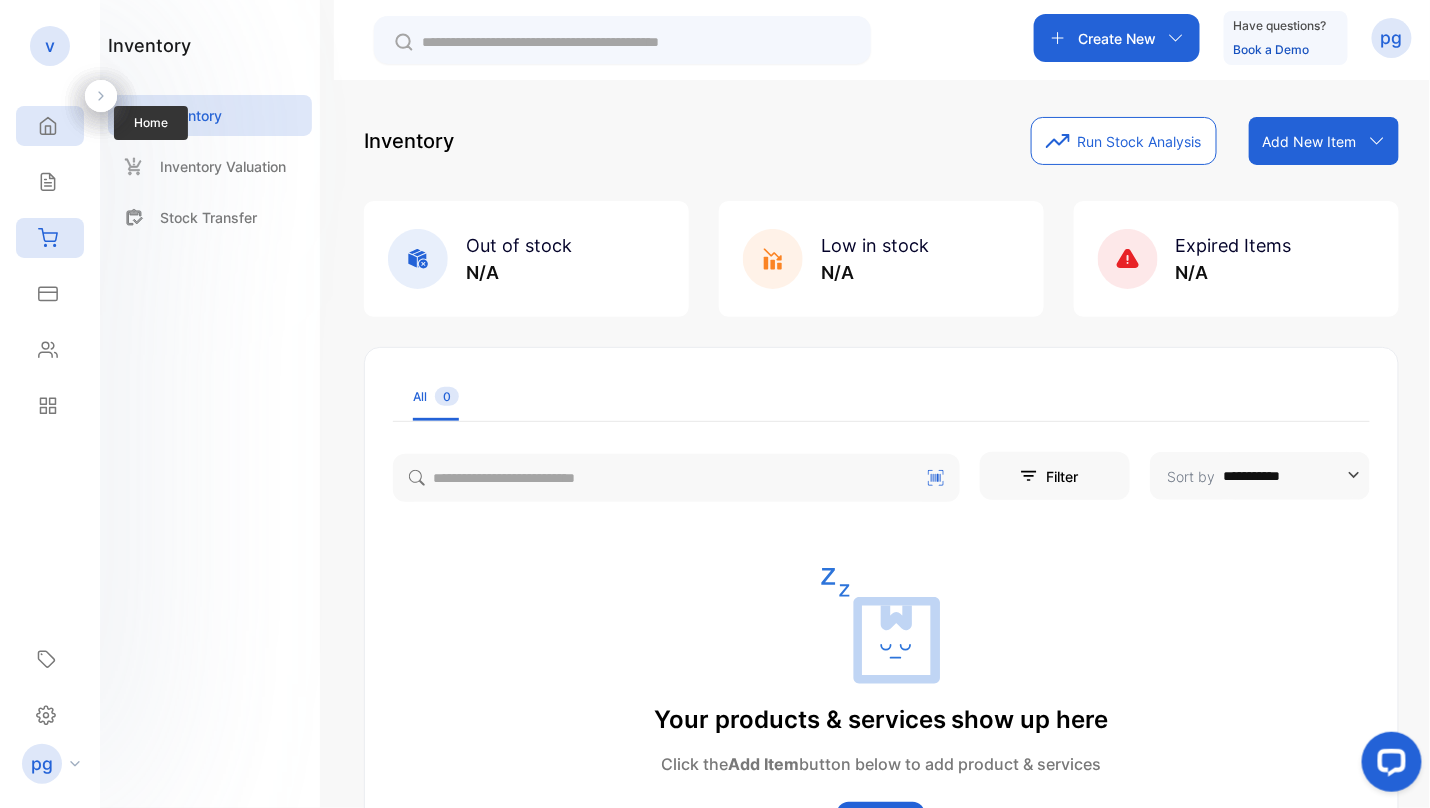 click on "Home" at bounding box center [50, 126] 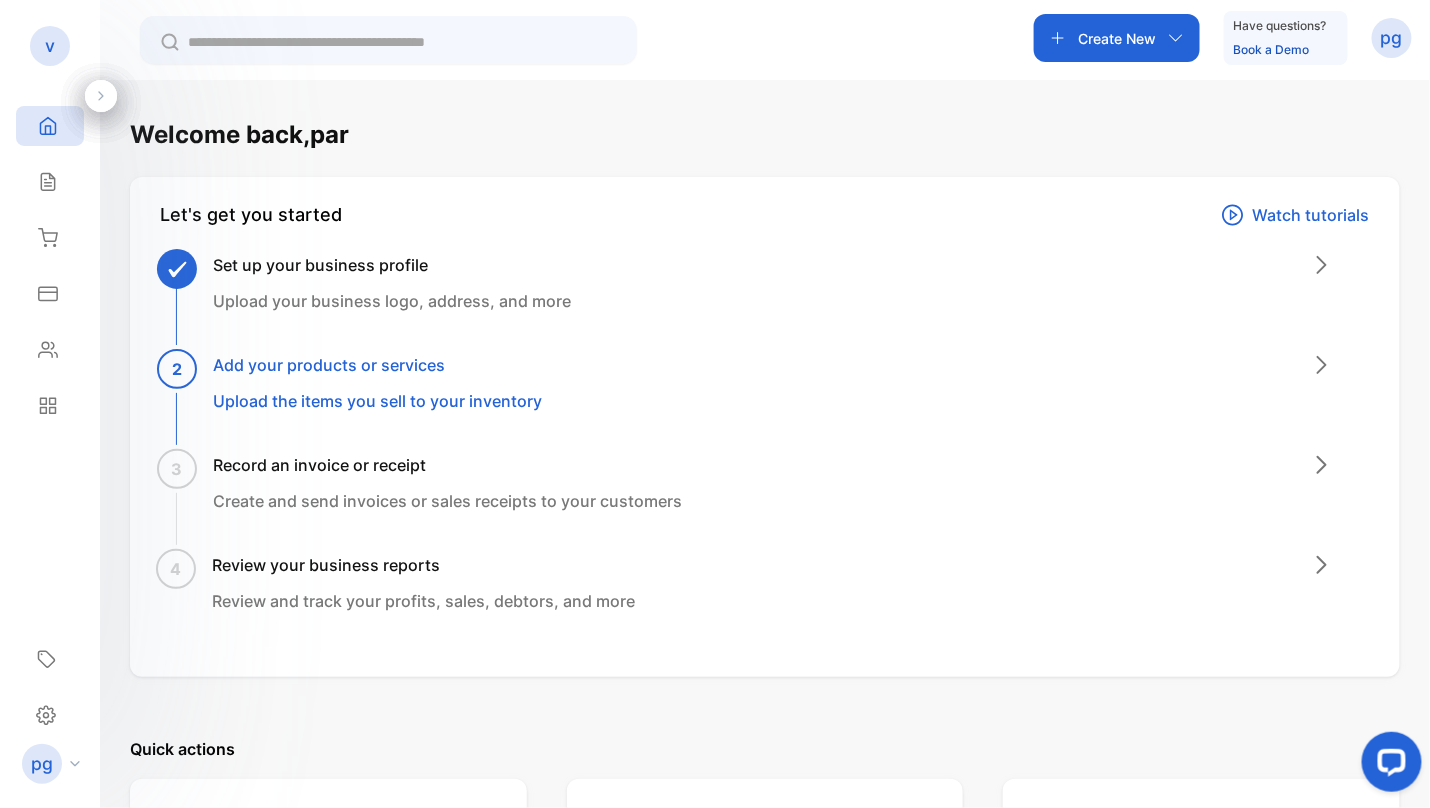 click on "v" at bounding box center (50, 46) 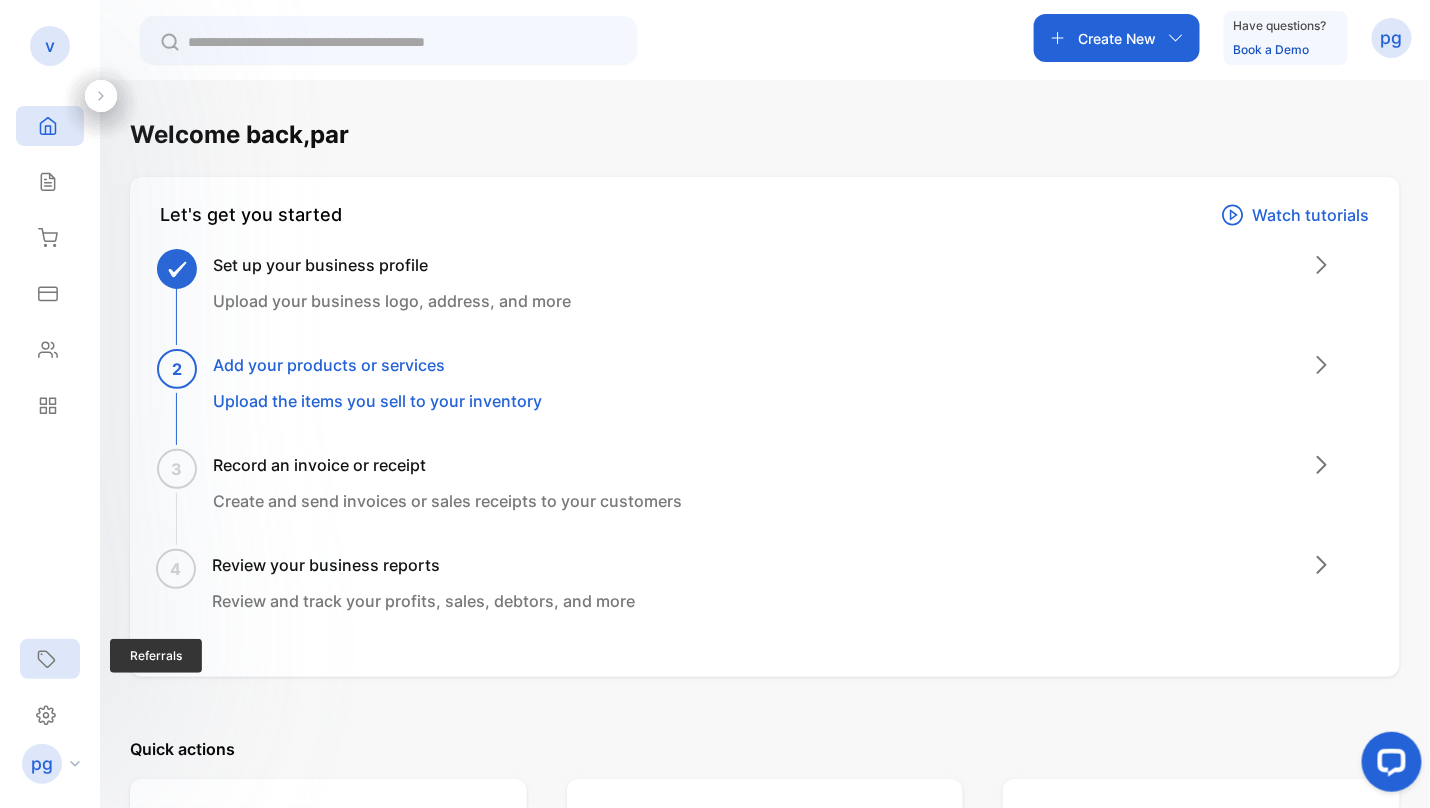 click 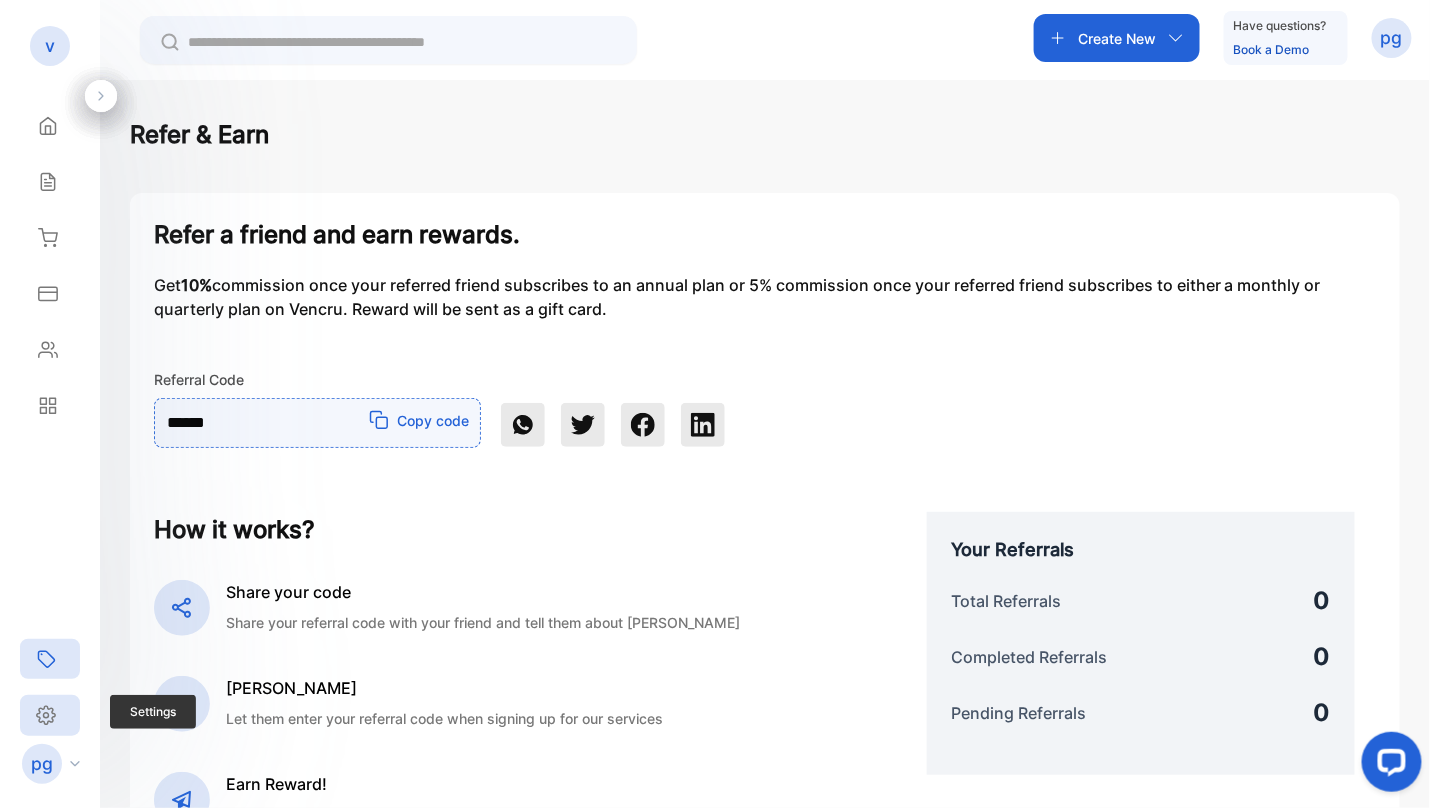click 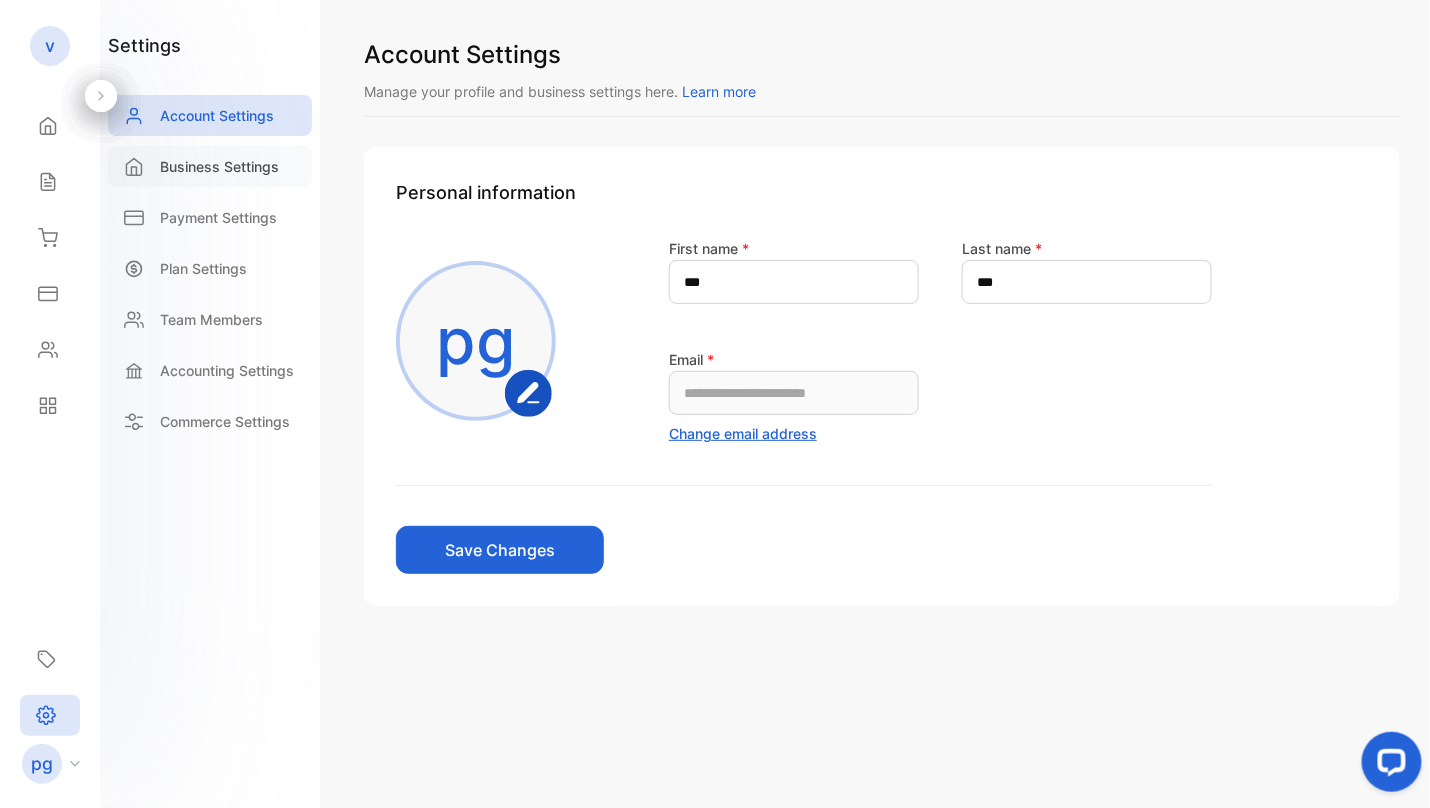 click on "Business Settings" at bounding box center (210, 166) 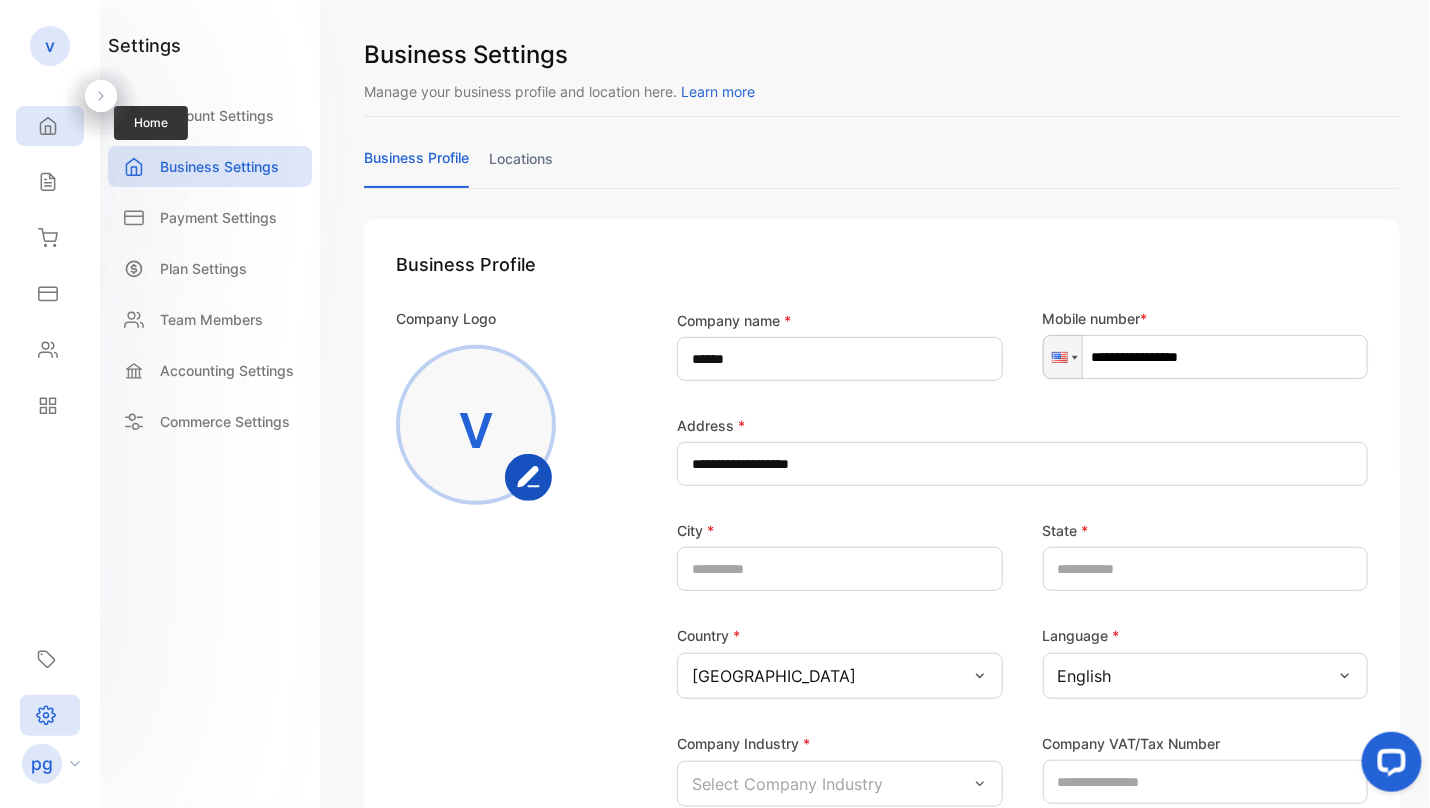 click 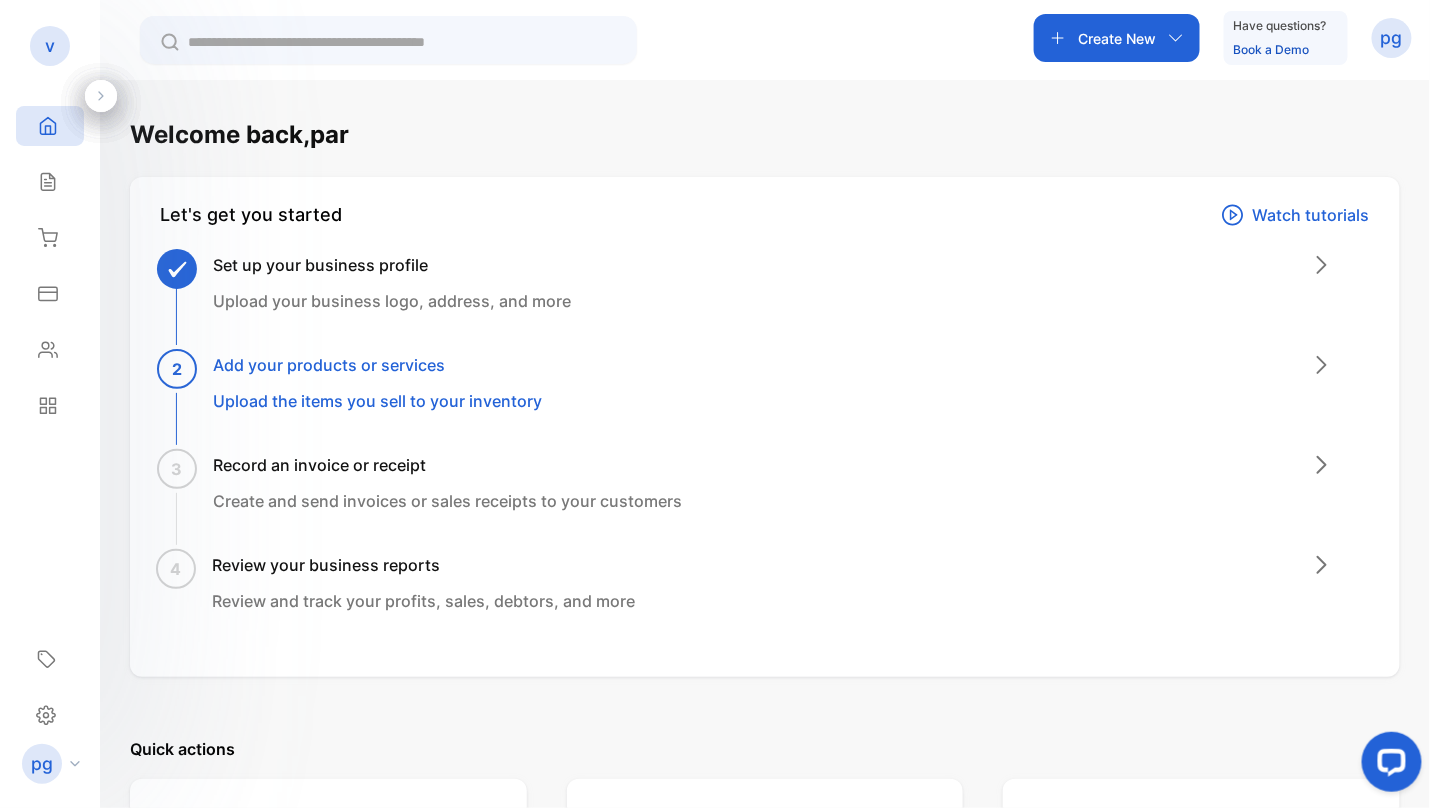 click 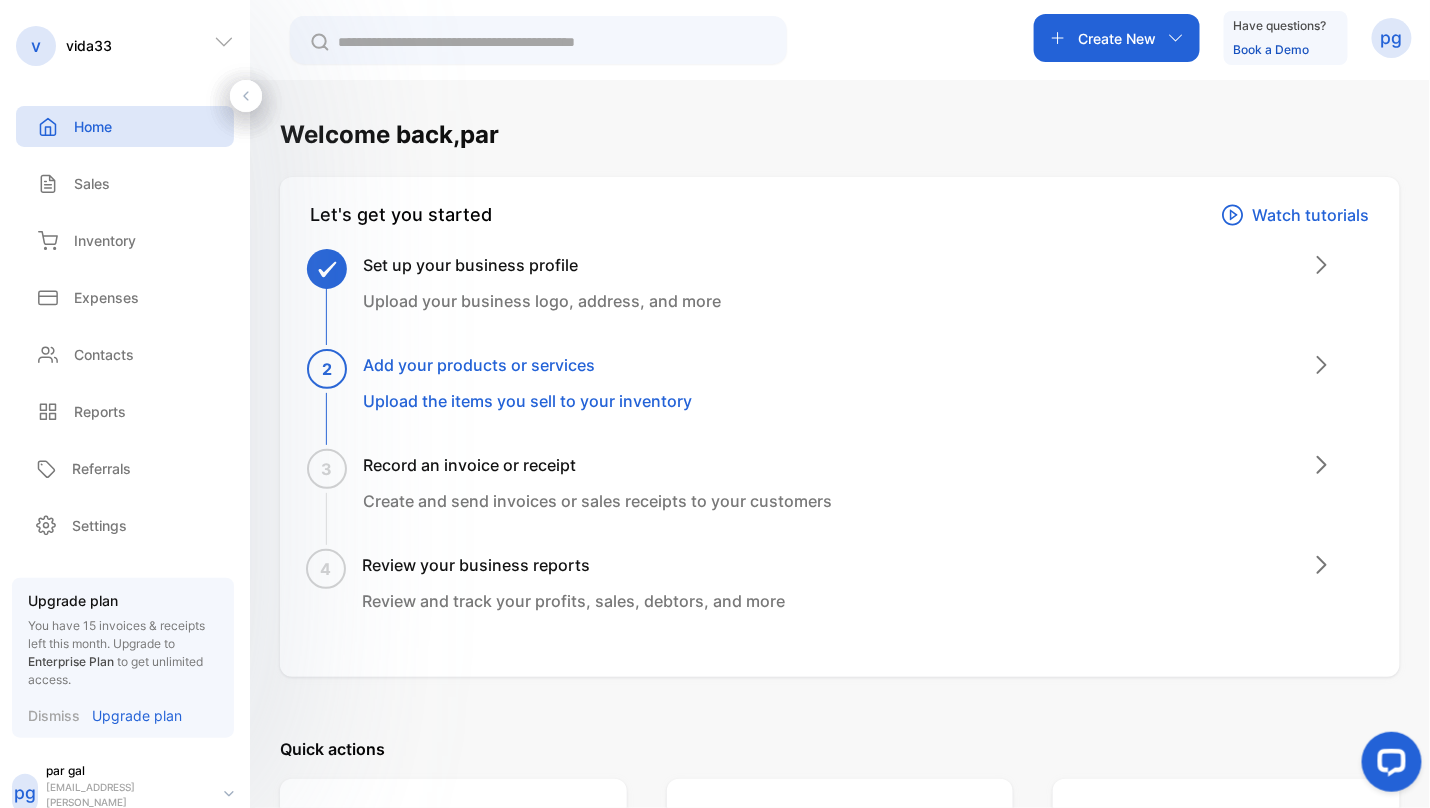 click on "Home" at bounding box center [93, 126] 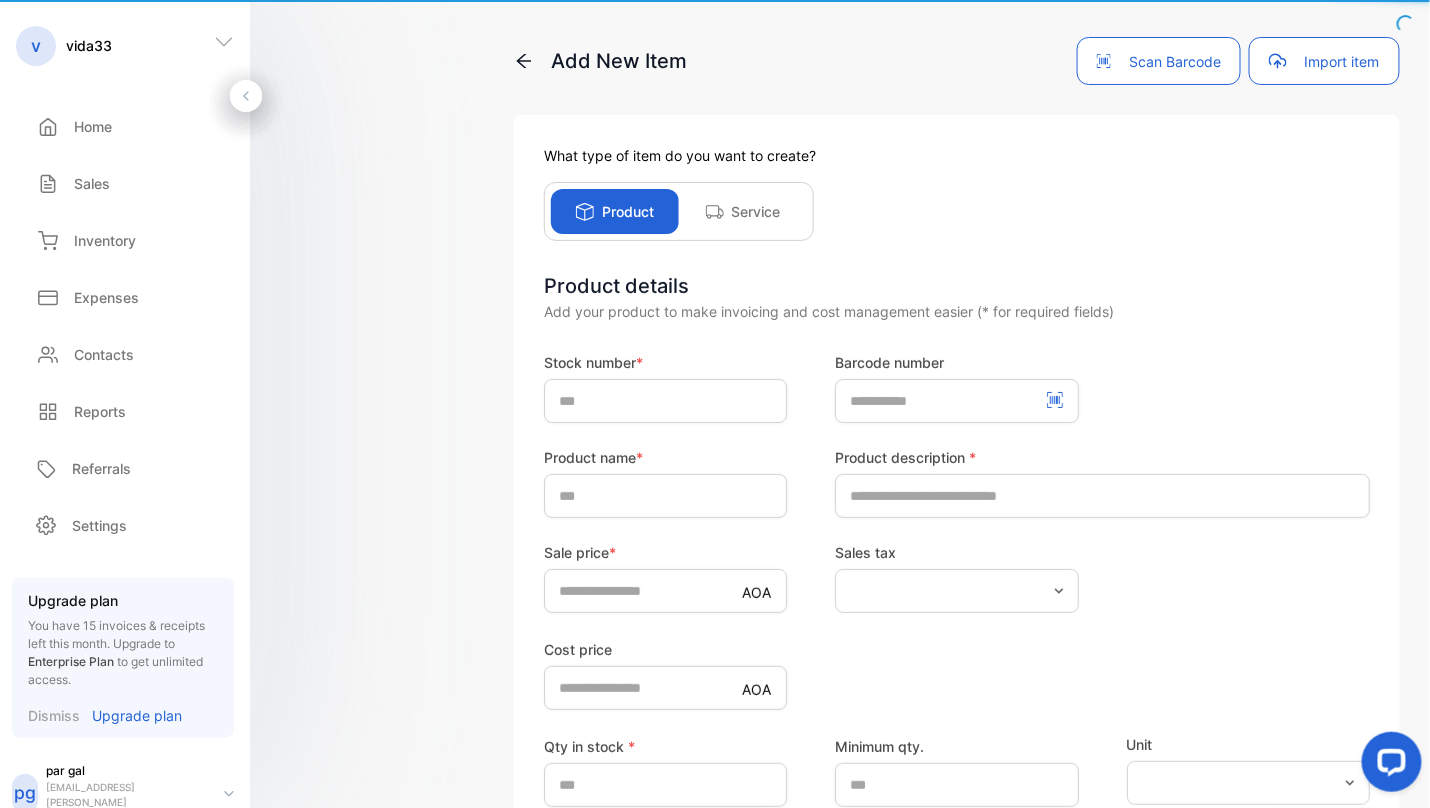 click on "inventory Inventory Inventory Valuation Stock Transfer   Create New  Have questions? Book a Demo   pg   Add New Item     Scan Barcode     Import item   What type of item do you want to create? Product Service   Product details   Add your product to make invoicing and cost management easier (* for required fields) Stock number  *   Barcode number   Product name  *   Product description   *   Sale price  *   AOA * Sales tax   Cost price   AOA * Qty in stock   *   * Minimum qty.   * The min. number of quantity before a low stock alert Unit   Additional details Save product Save & add new product Cancel" at bounding box center [715, 424] 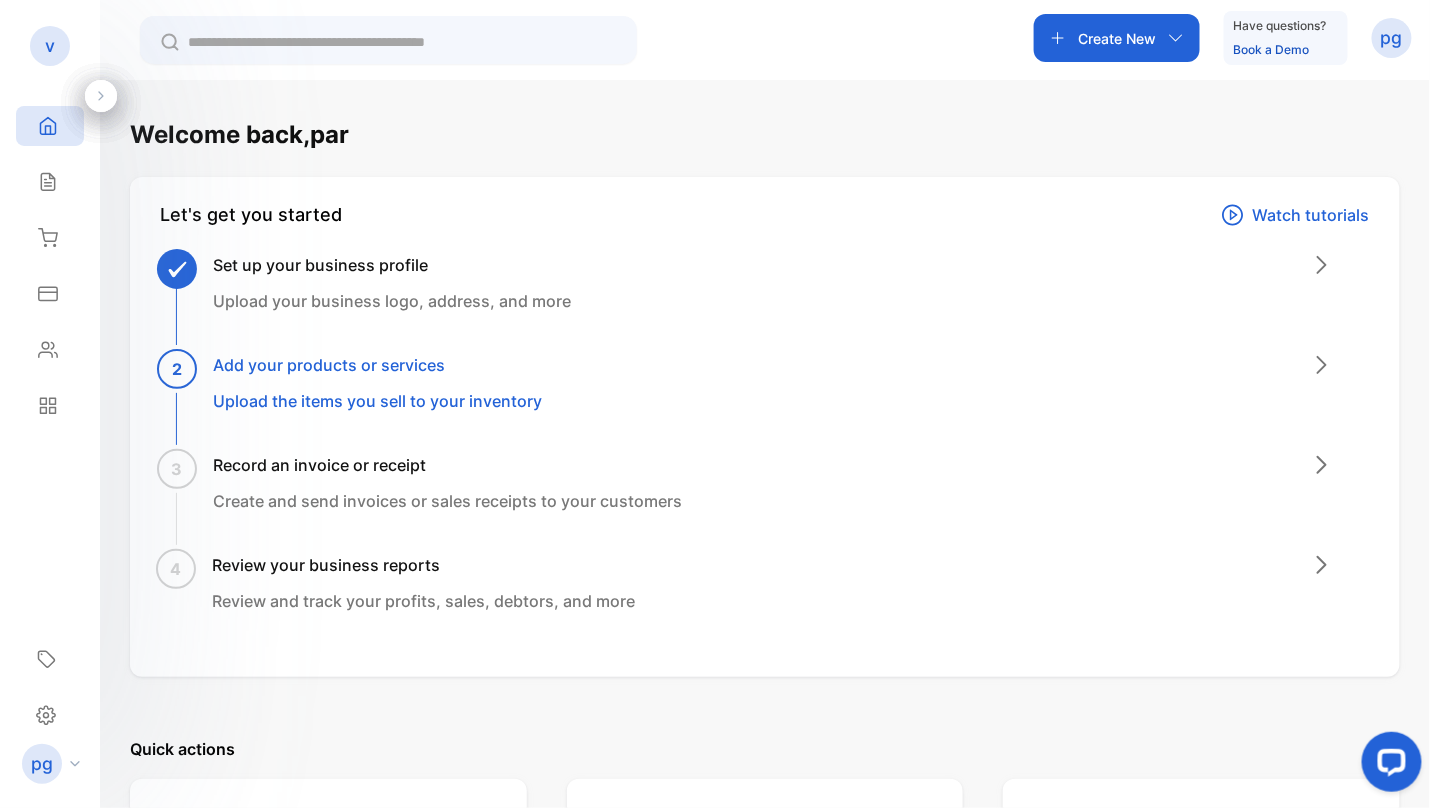 click on "v" at bounding box center (50, 46) 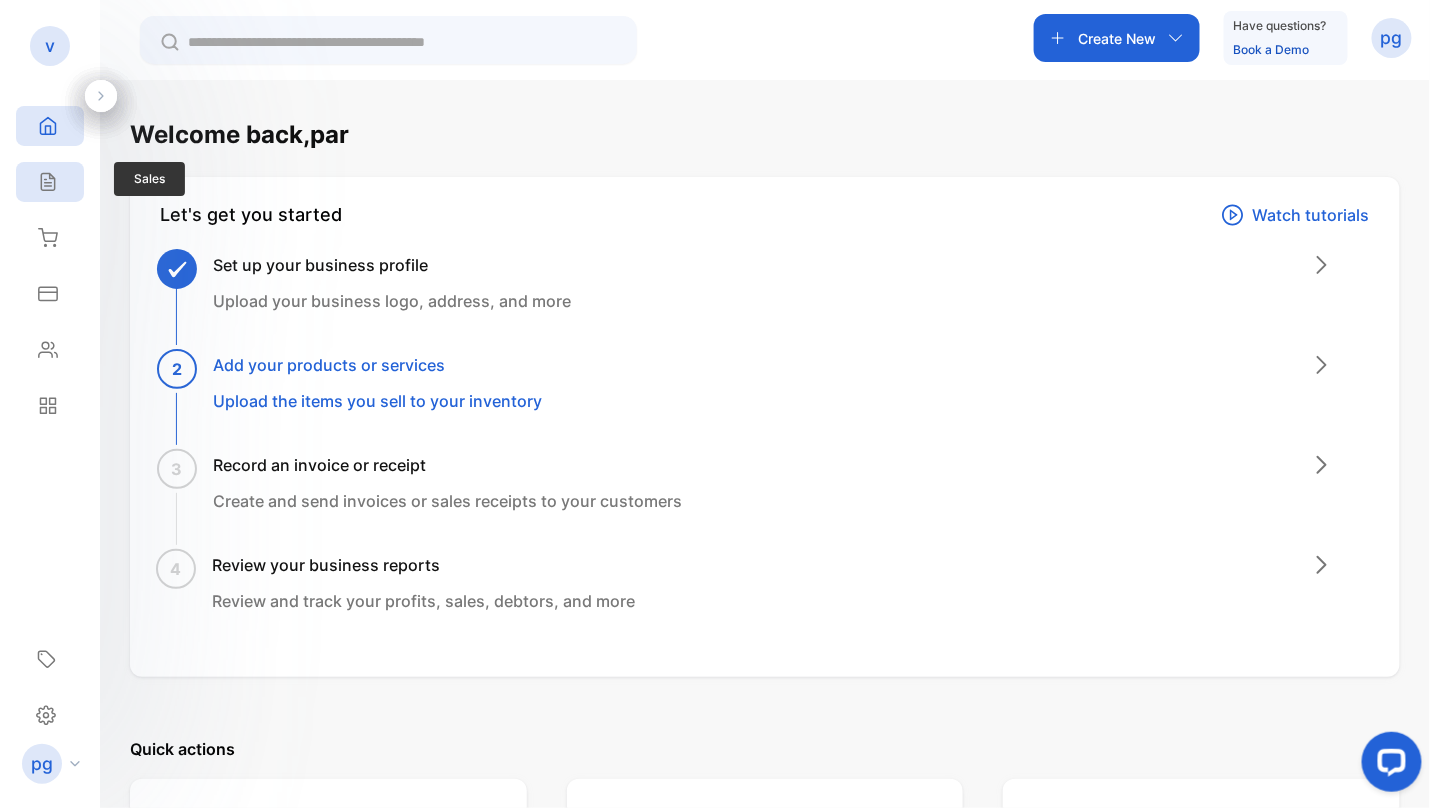 click 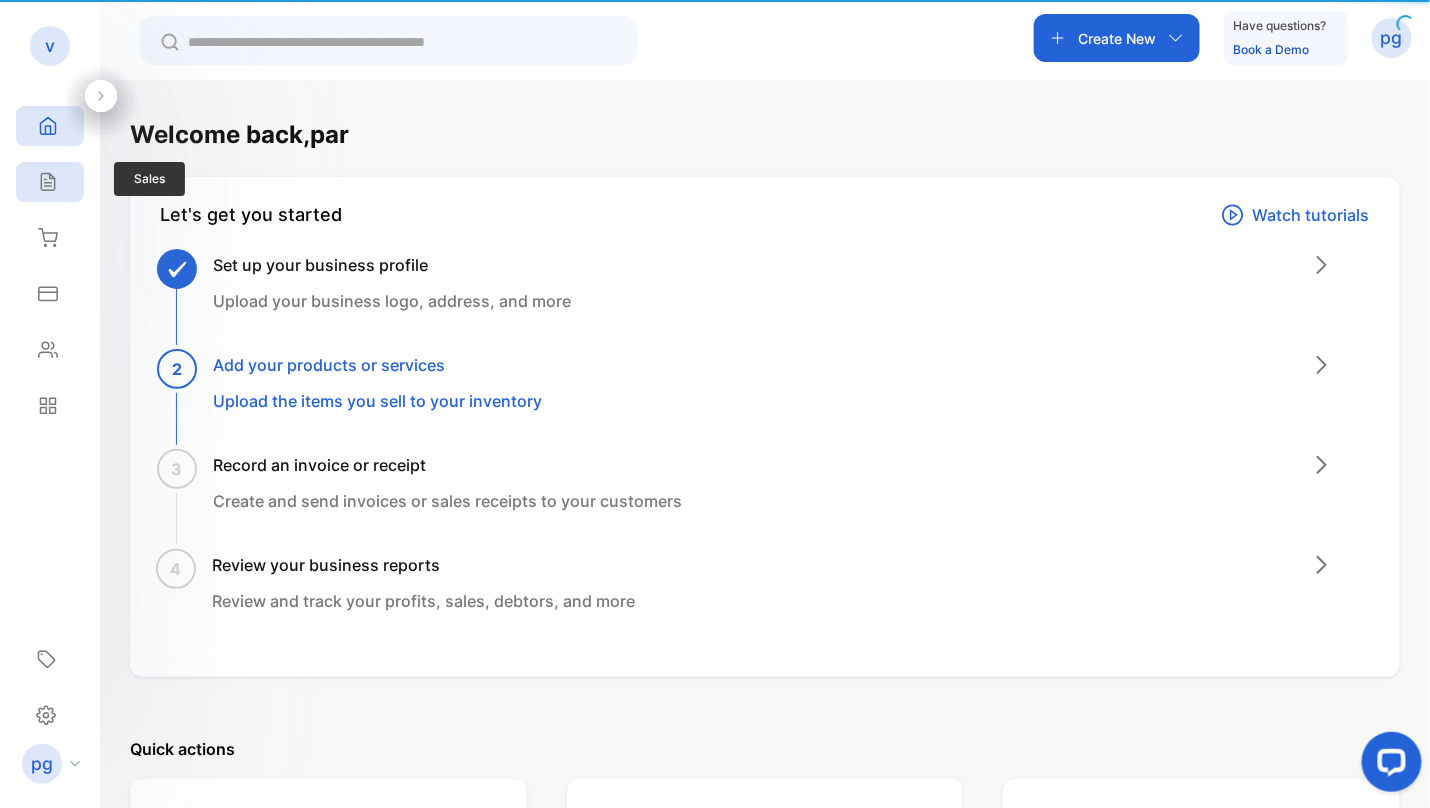 click on "Sales" at bounding box center [50, 182] 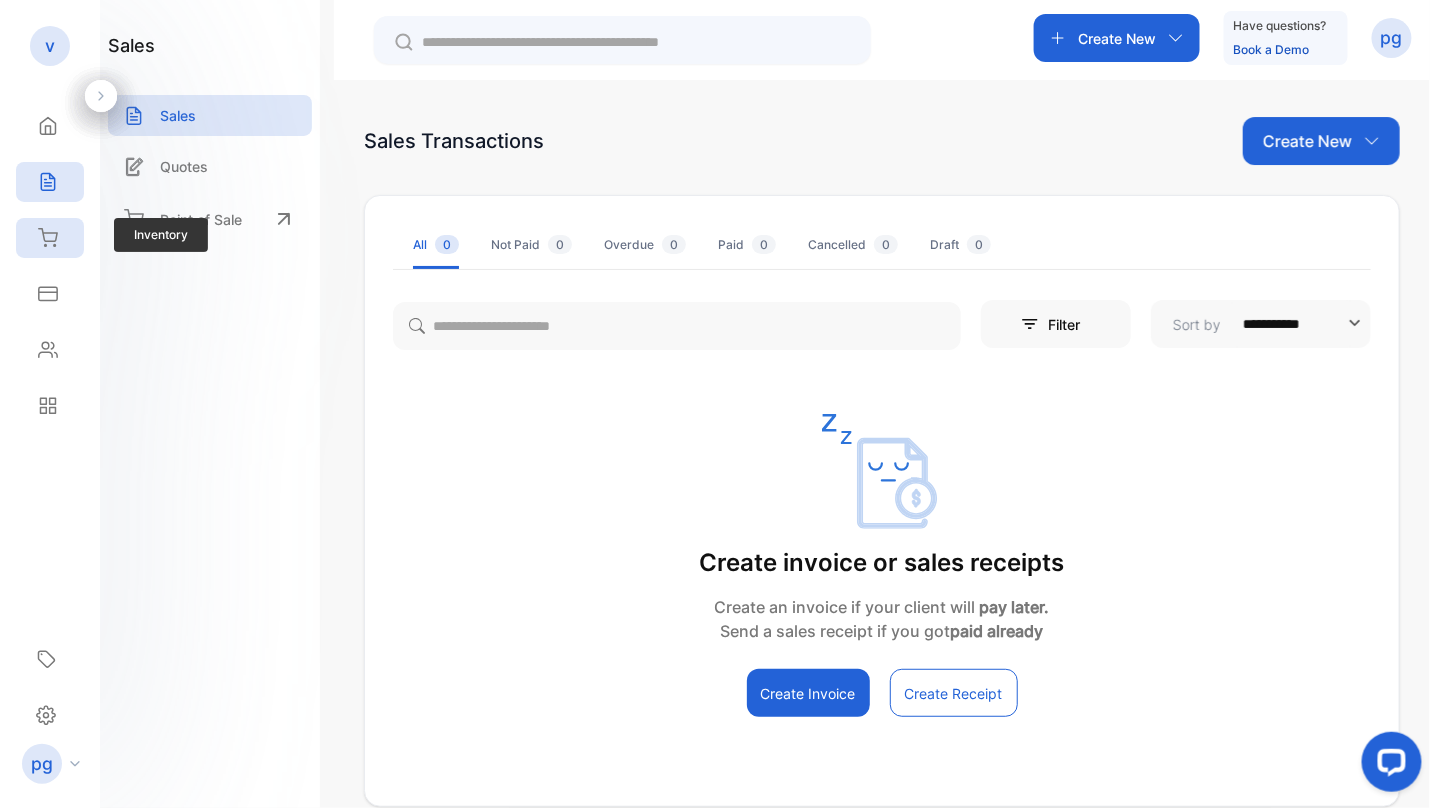 click 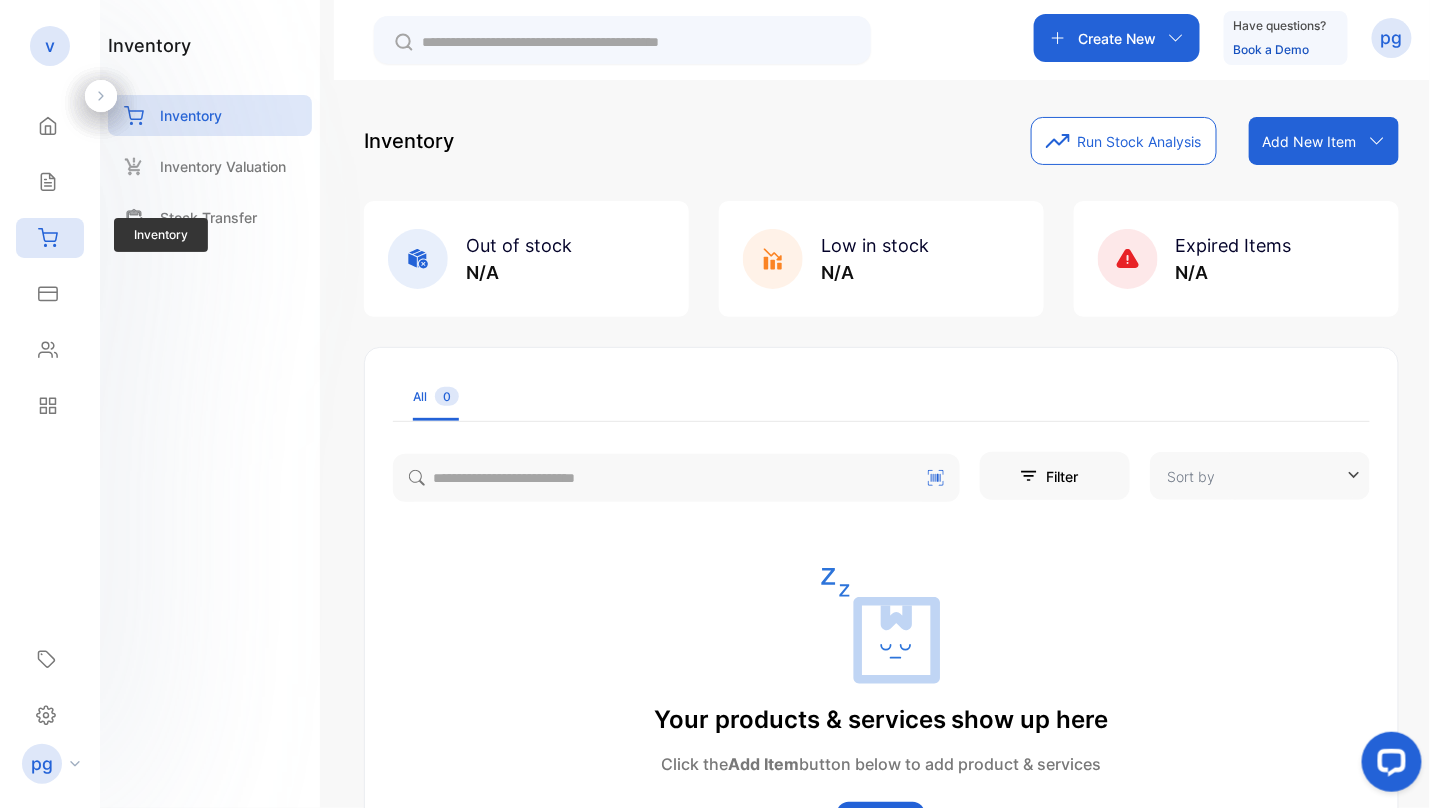 type on "**********" 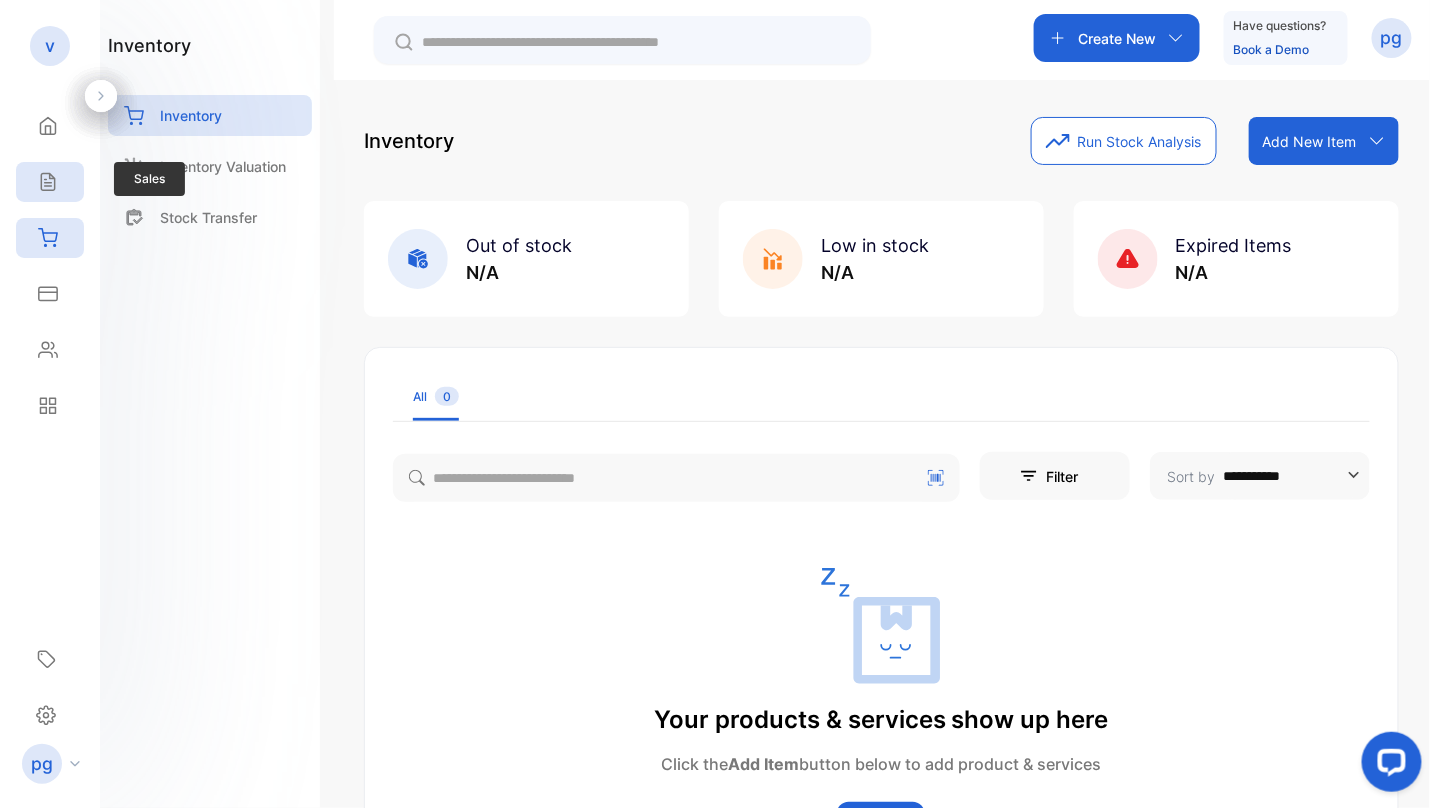 click 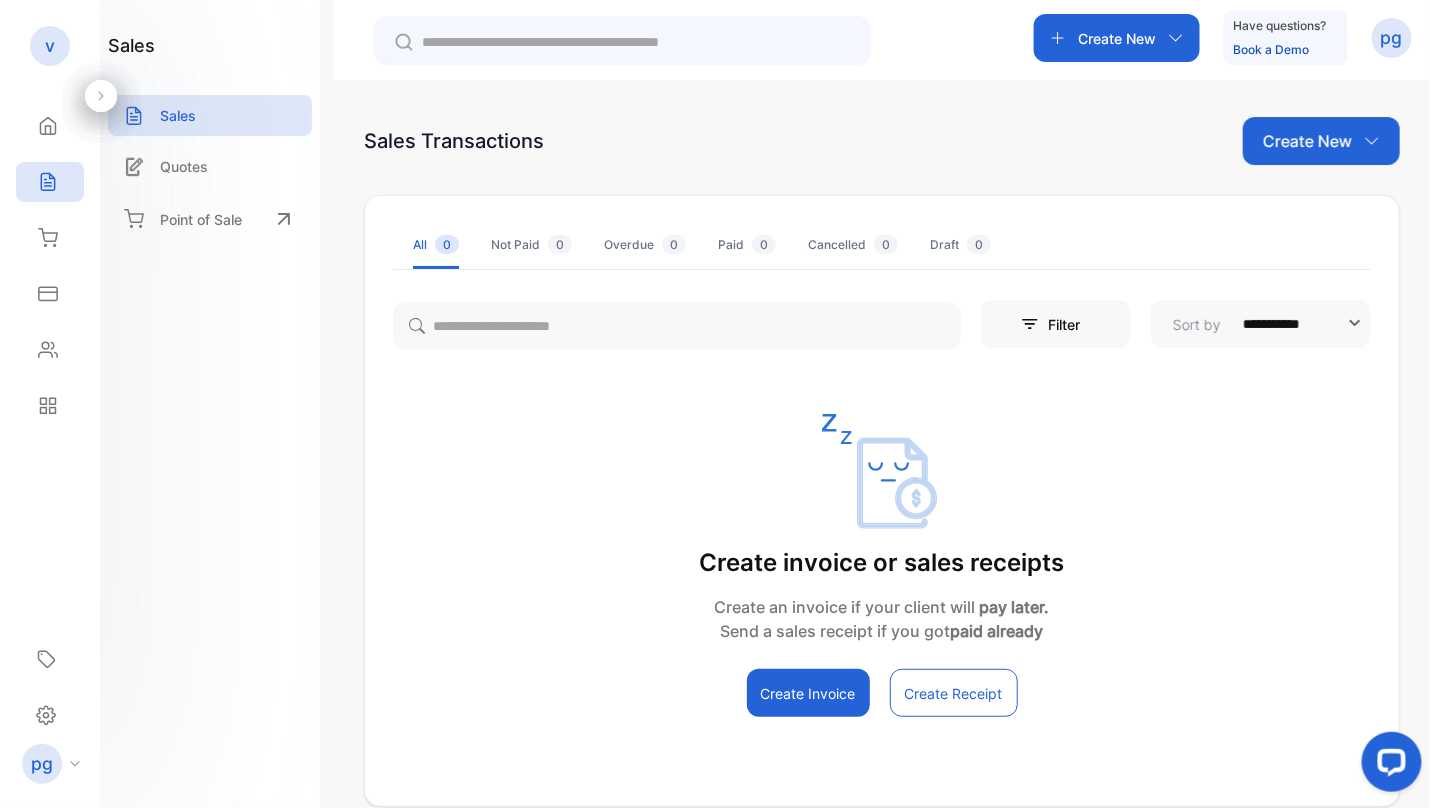 click on "Create New" at bounding box center [1307, 141] 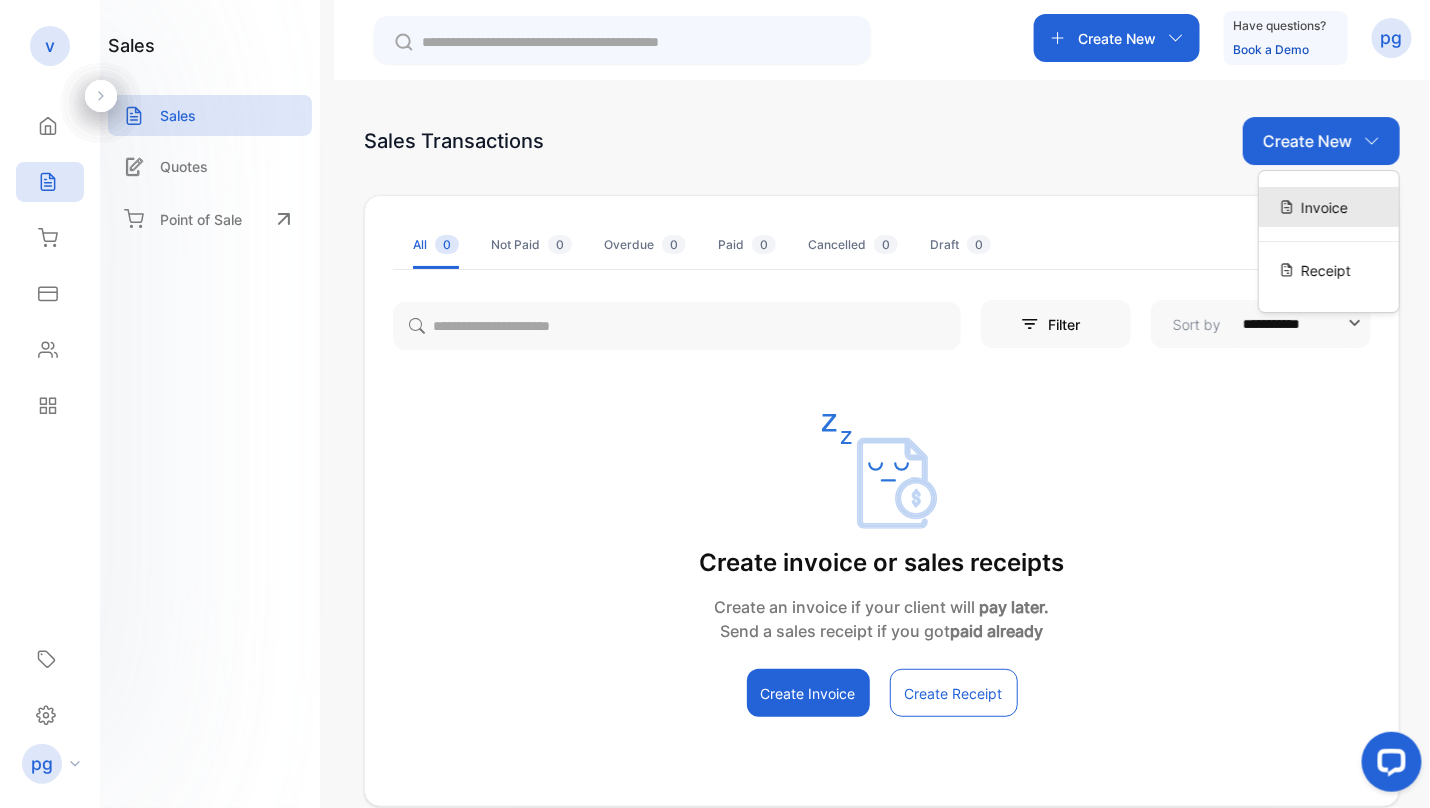click on "Invoice" at bounding box center [1329, 207] 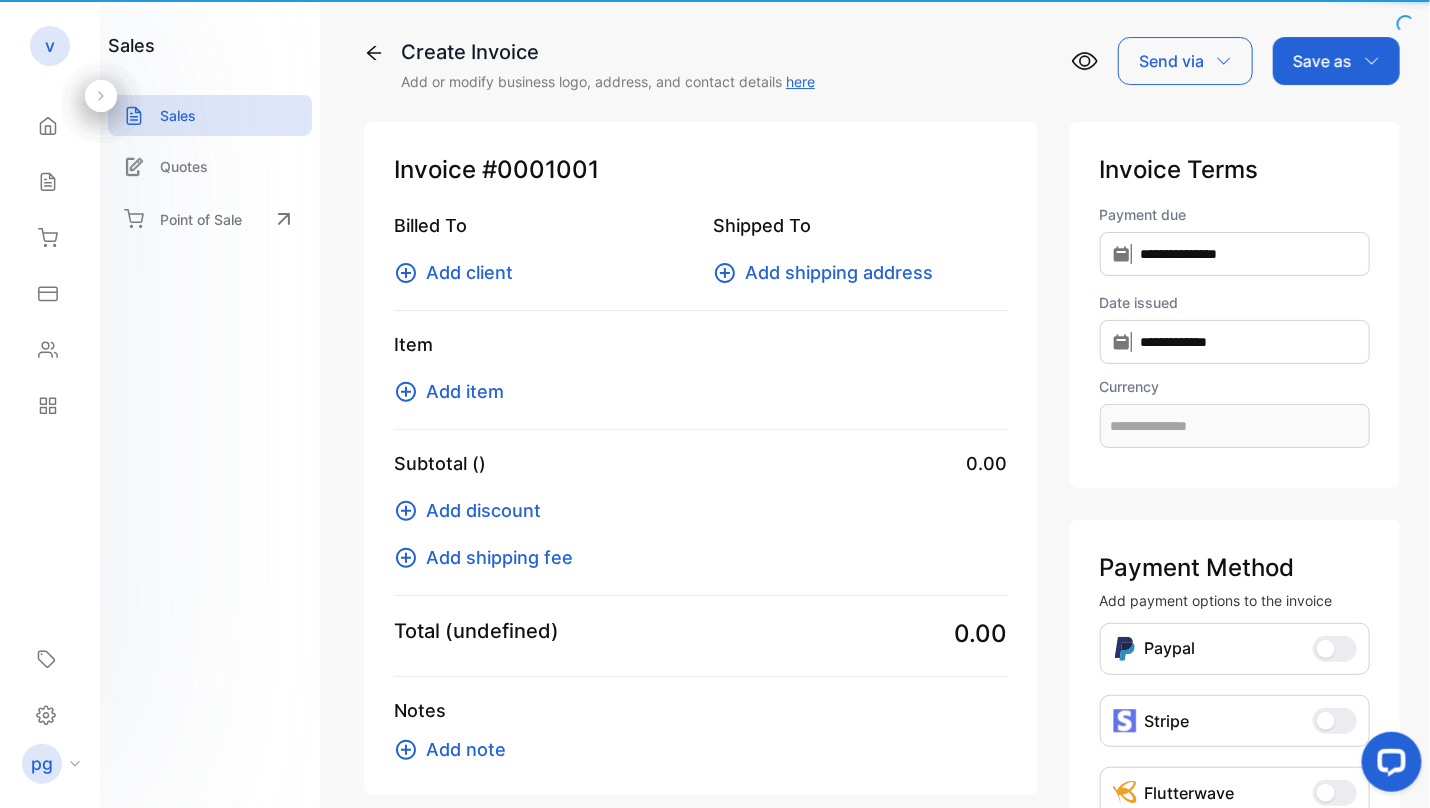 type on "**********" 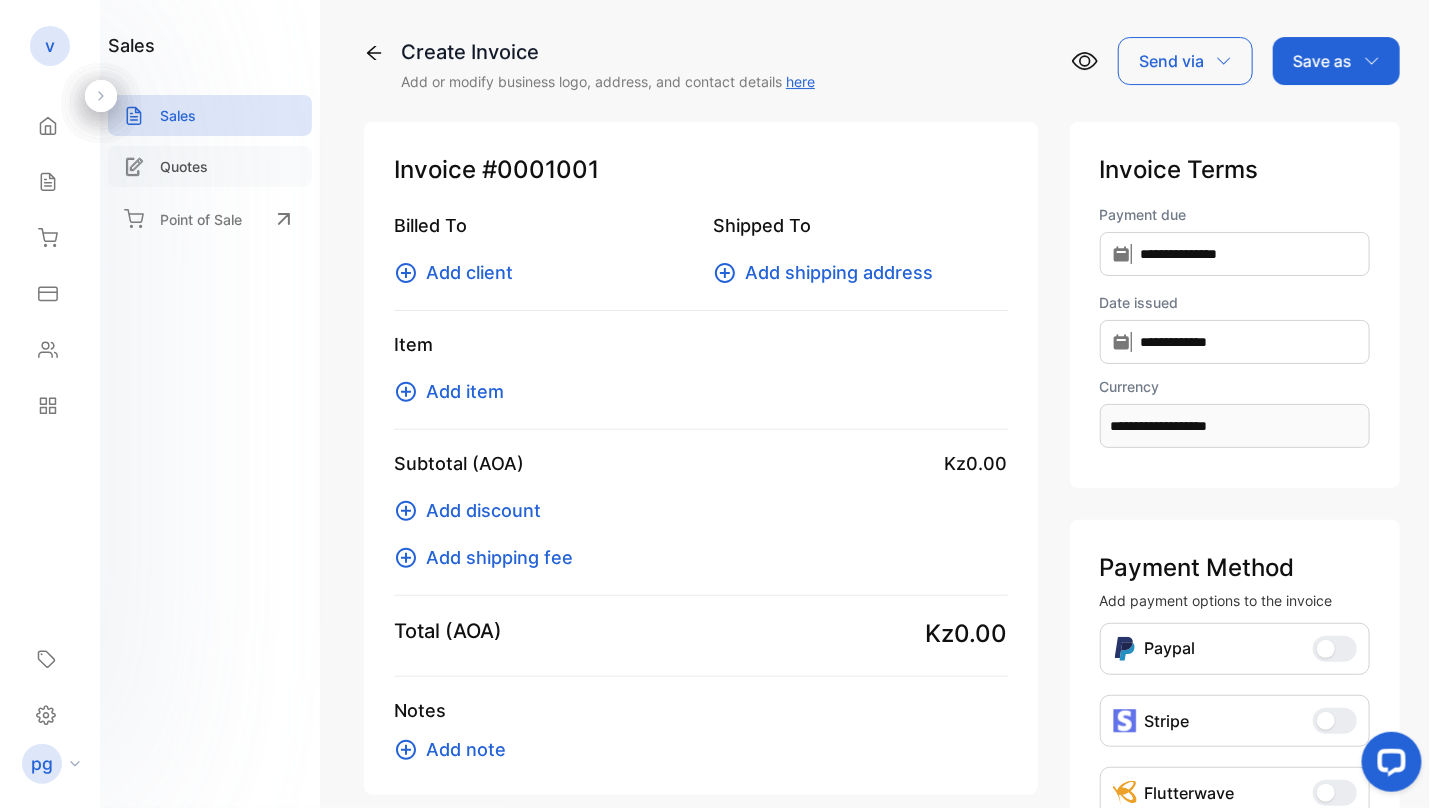 click on "Quotes" at bounding box center (210, 166) 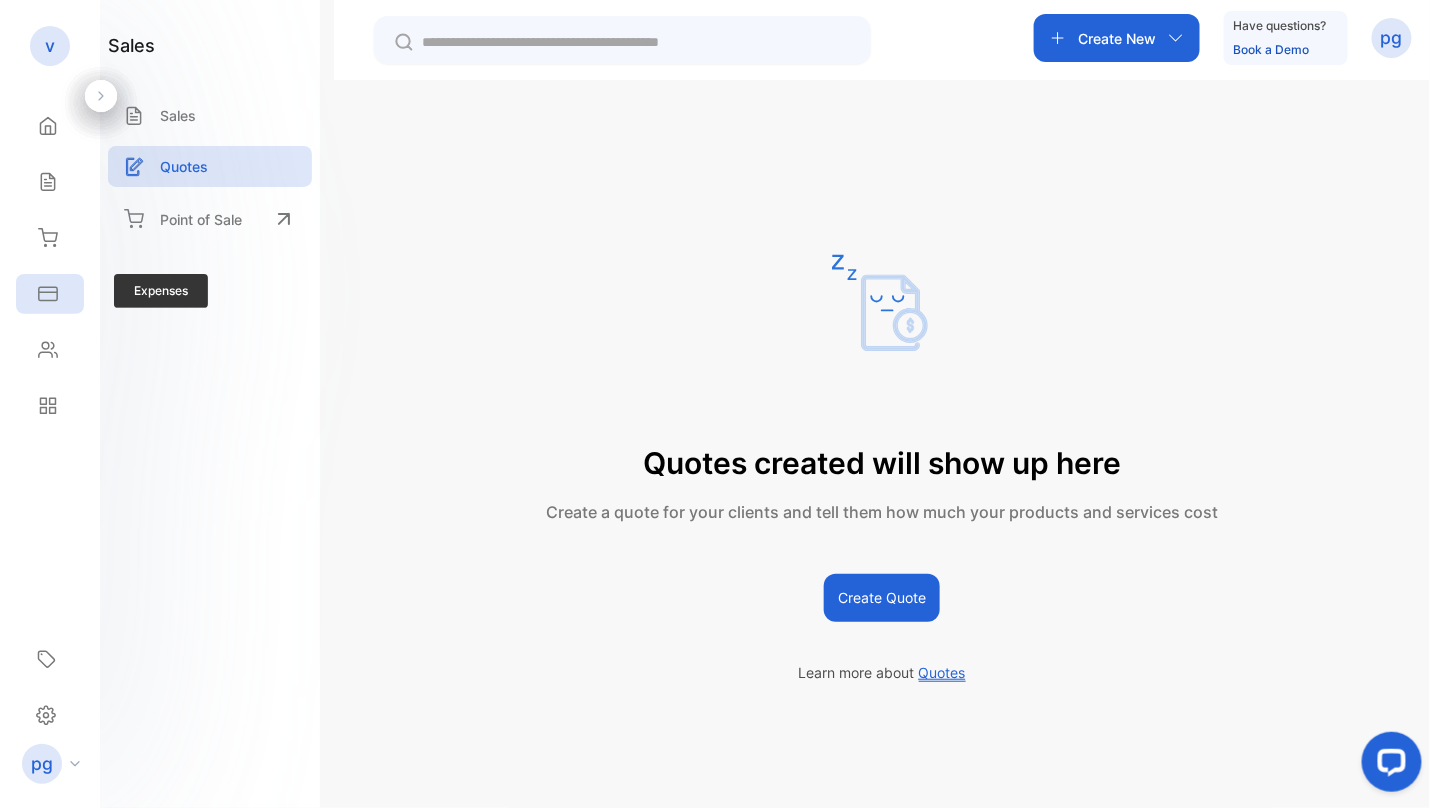 click on "Expenses" at bounding box center (50, 294) 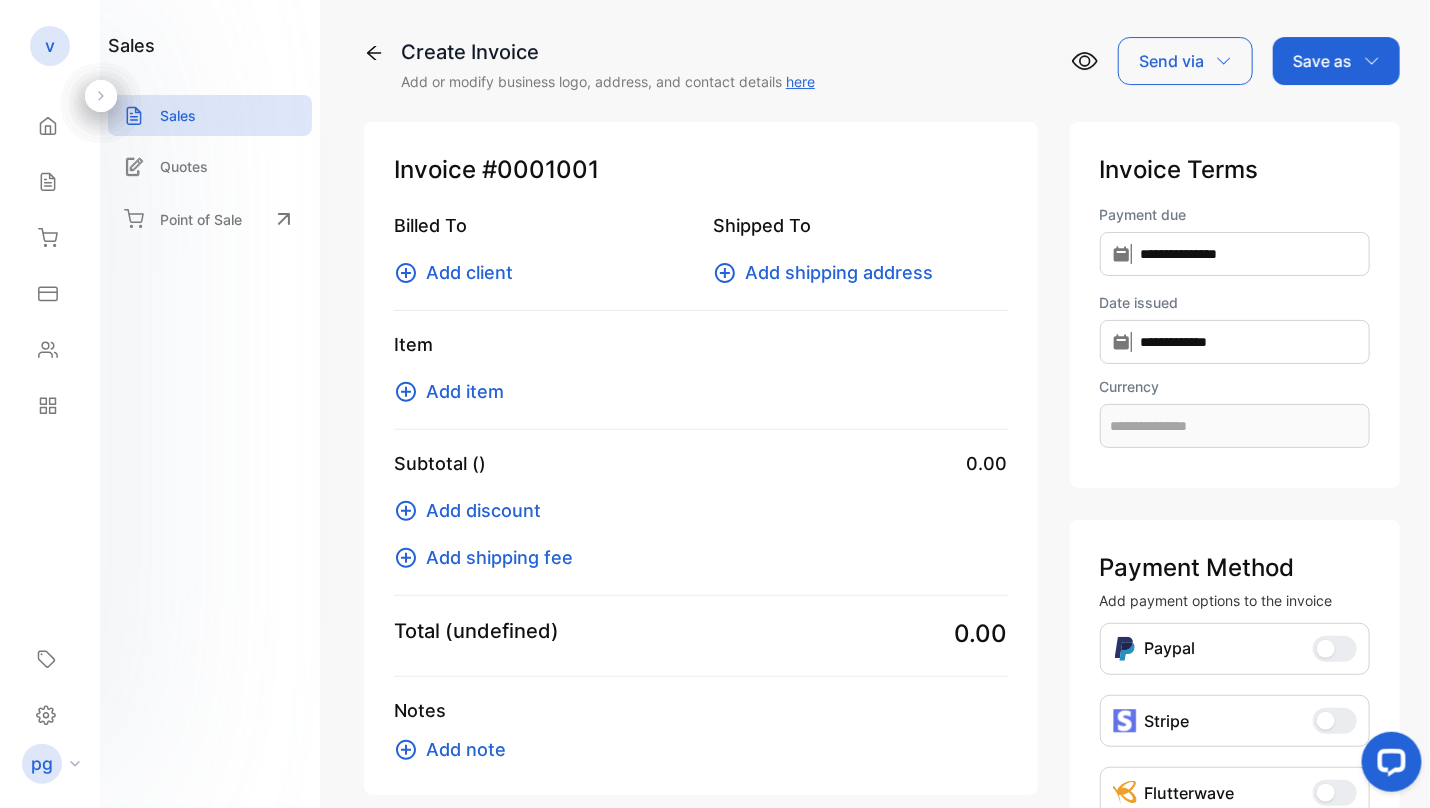 type on "**********" 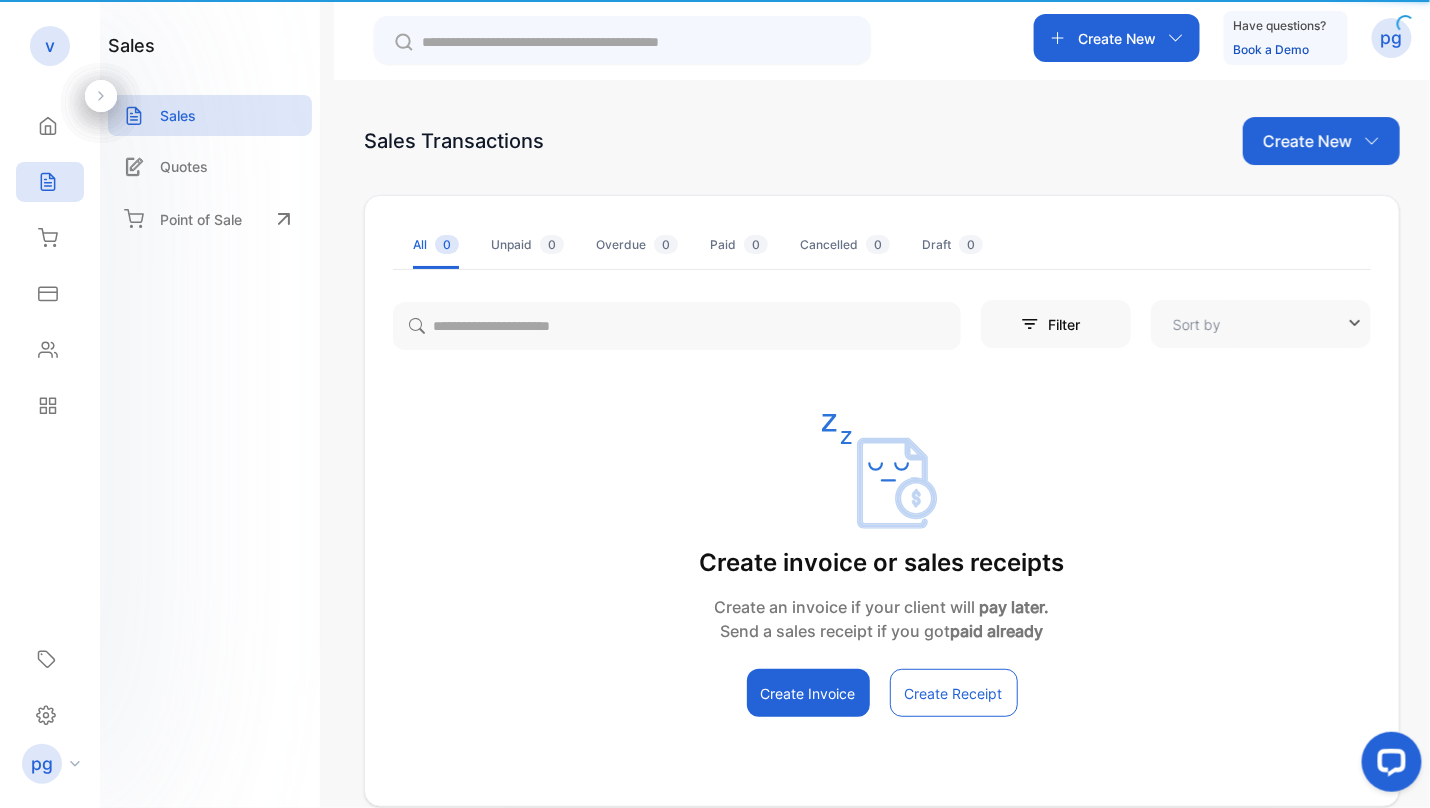 type on "**********" 